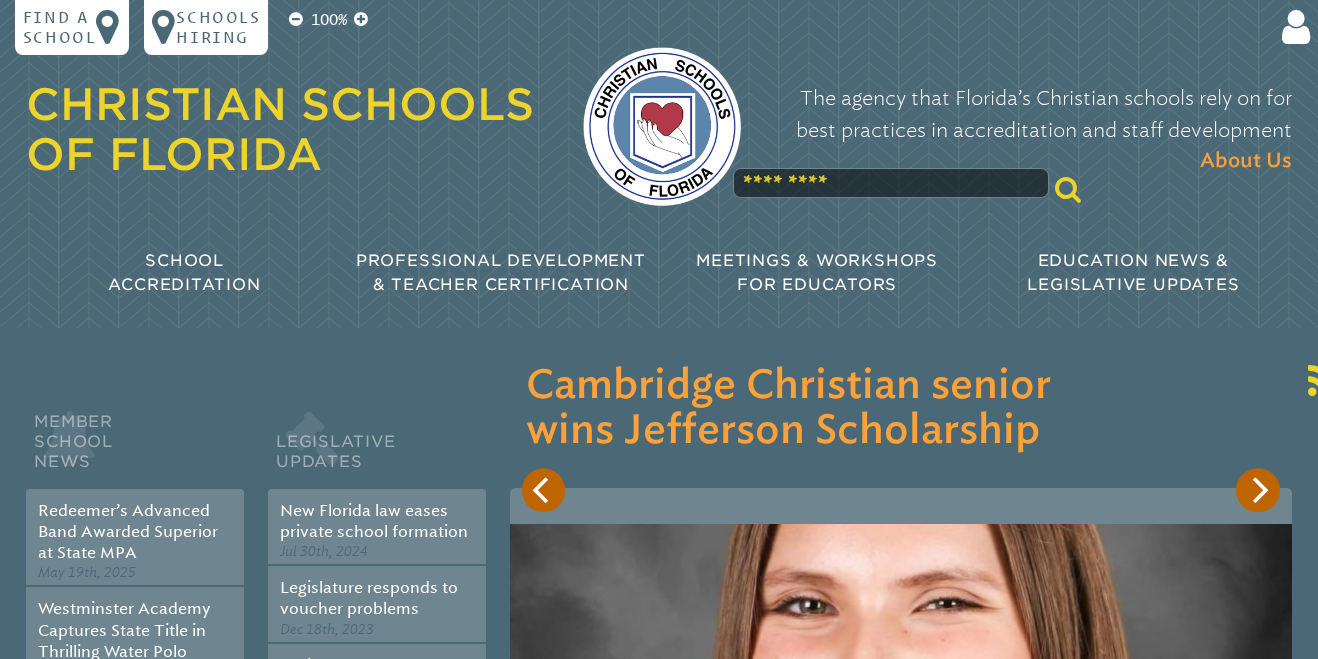 scroll, scrollTop: 0, scrollLeft: 0, axis: both 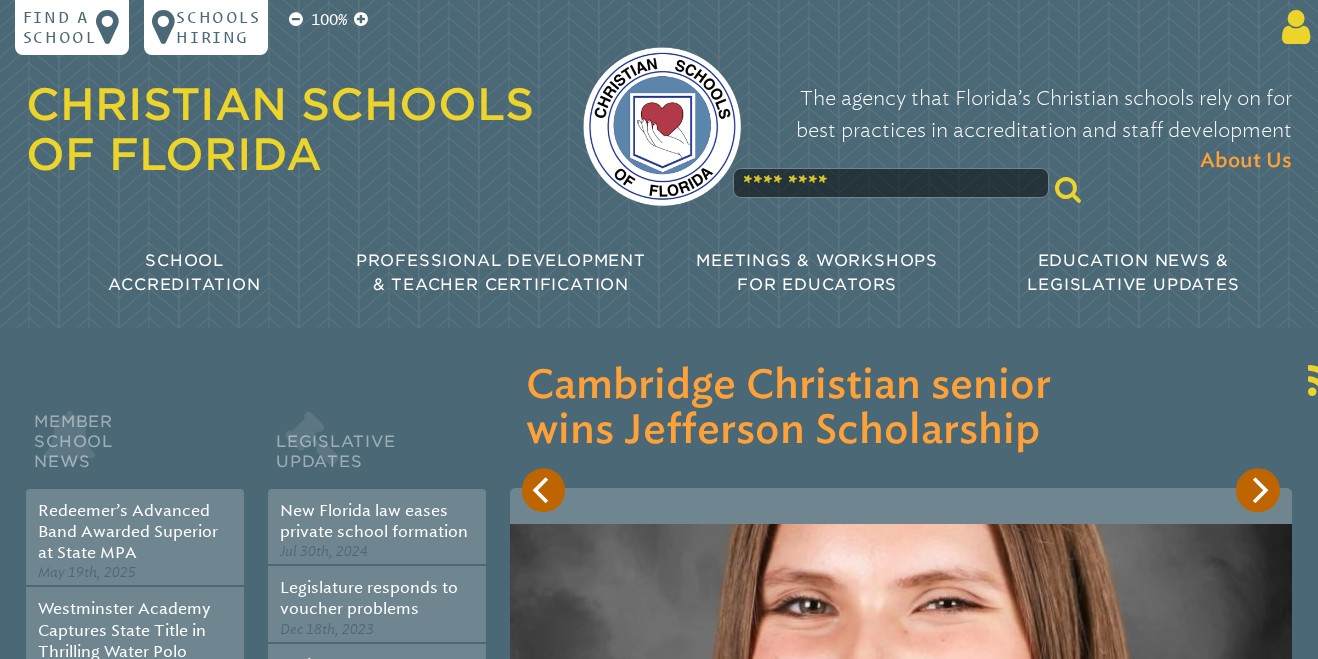 click at bounding box center [1292, 28] 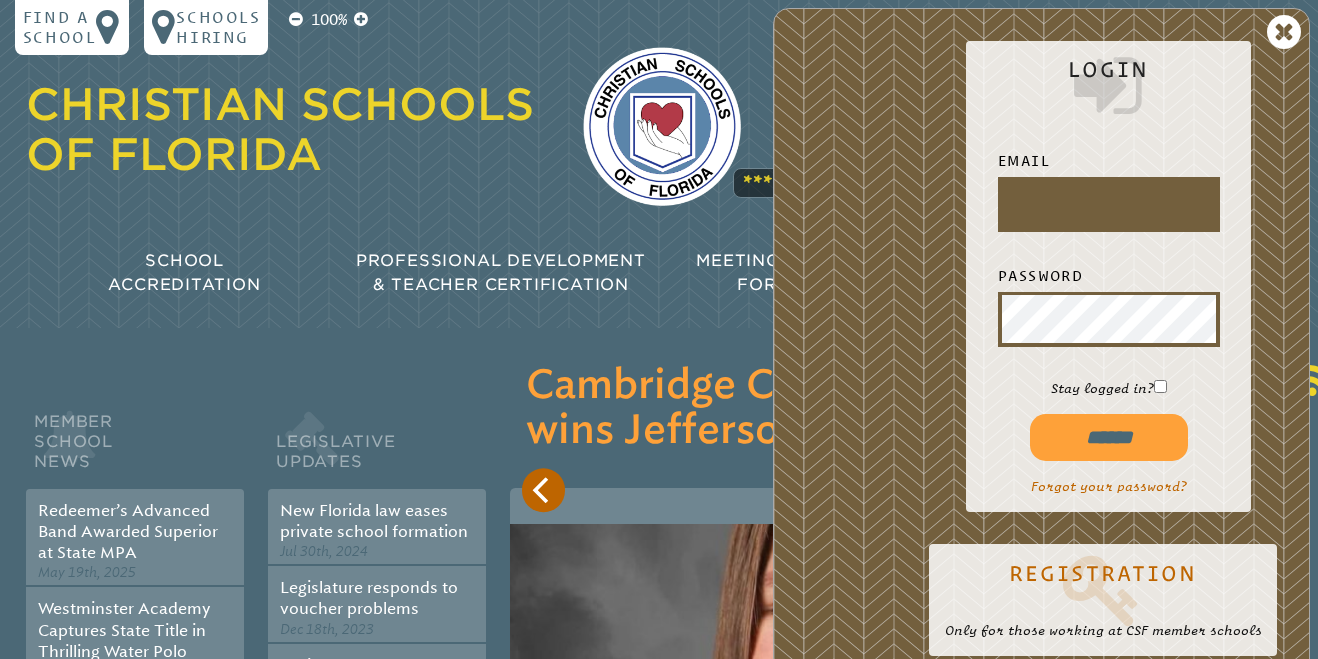 click at bounding box center [1109, 204] 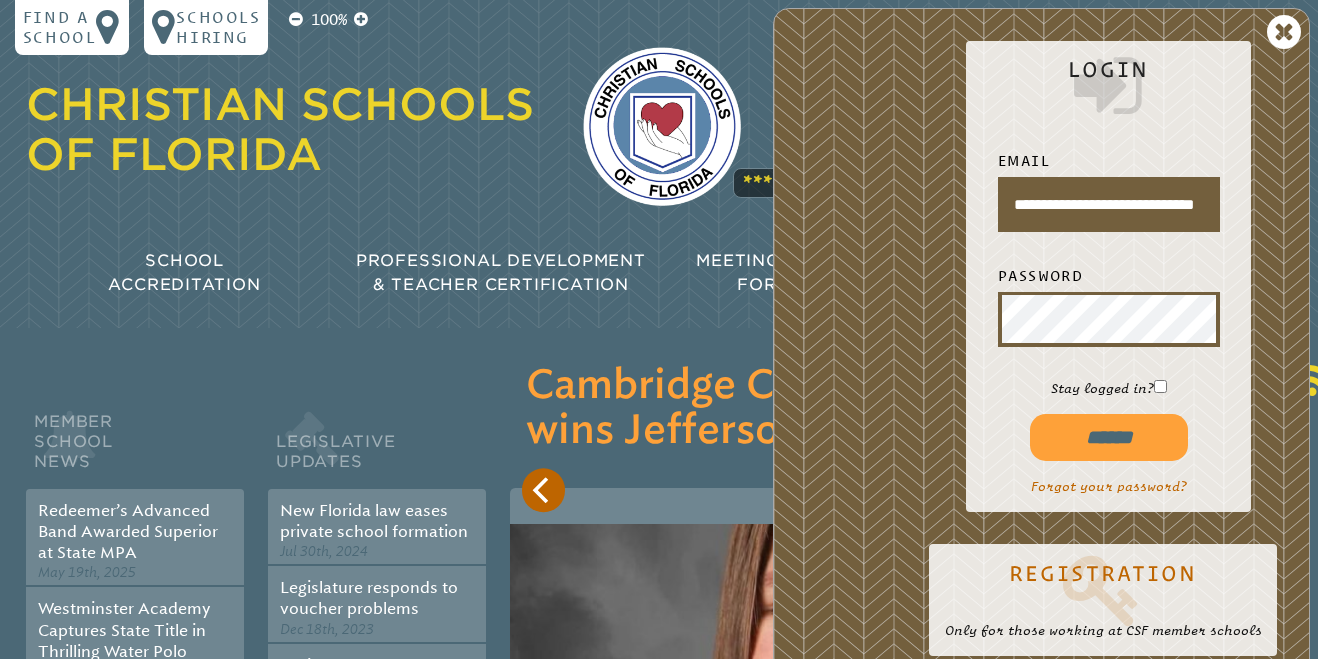 click on "******" at bounding box center (1109, 437) 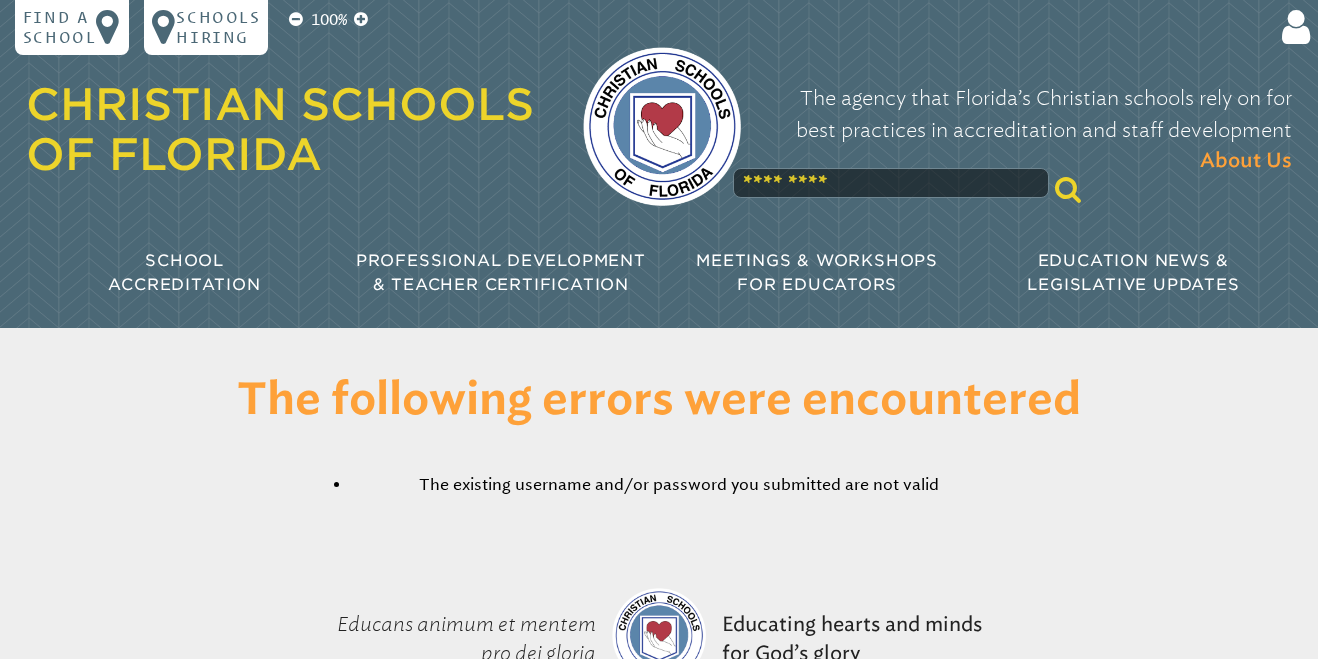 scroll, scrollTop: 0, scrollLeft: 0, axis: both 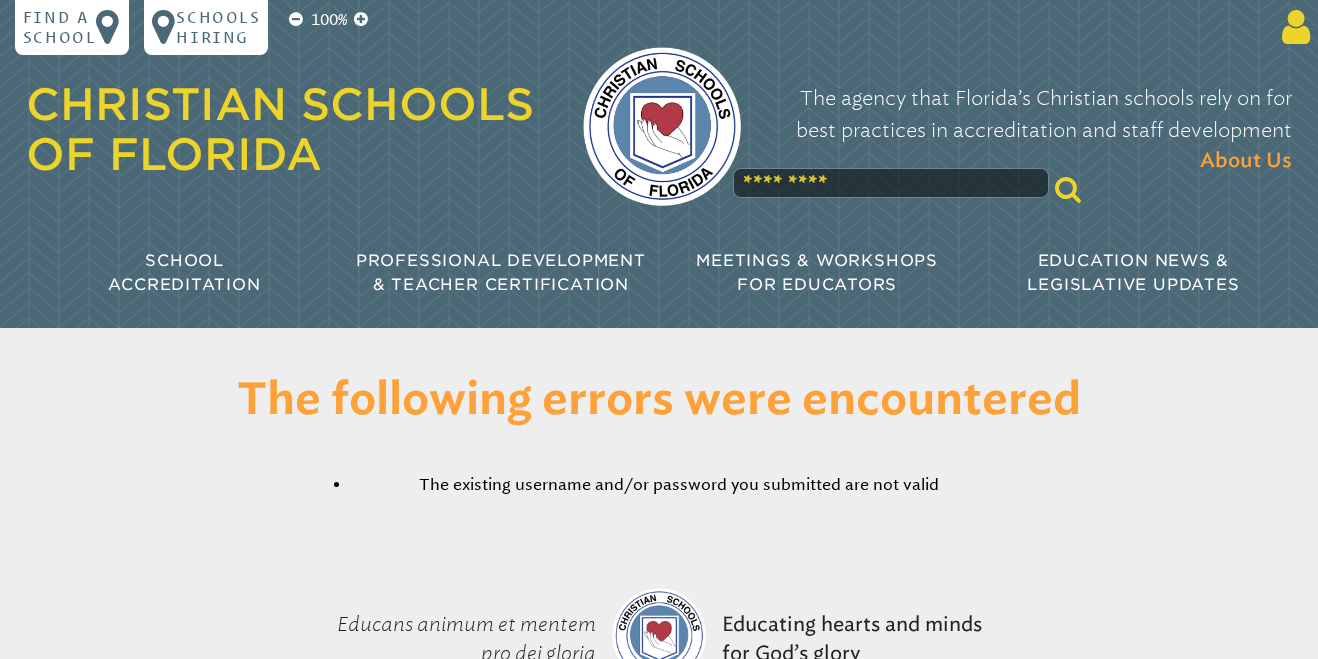 click at bounding box center (1292, 28) 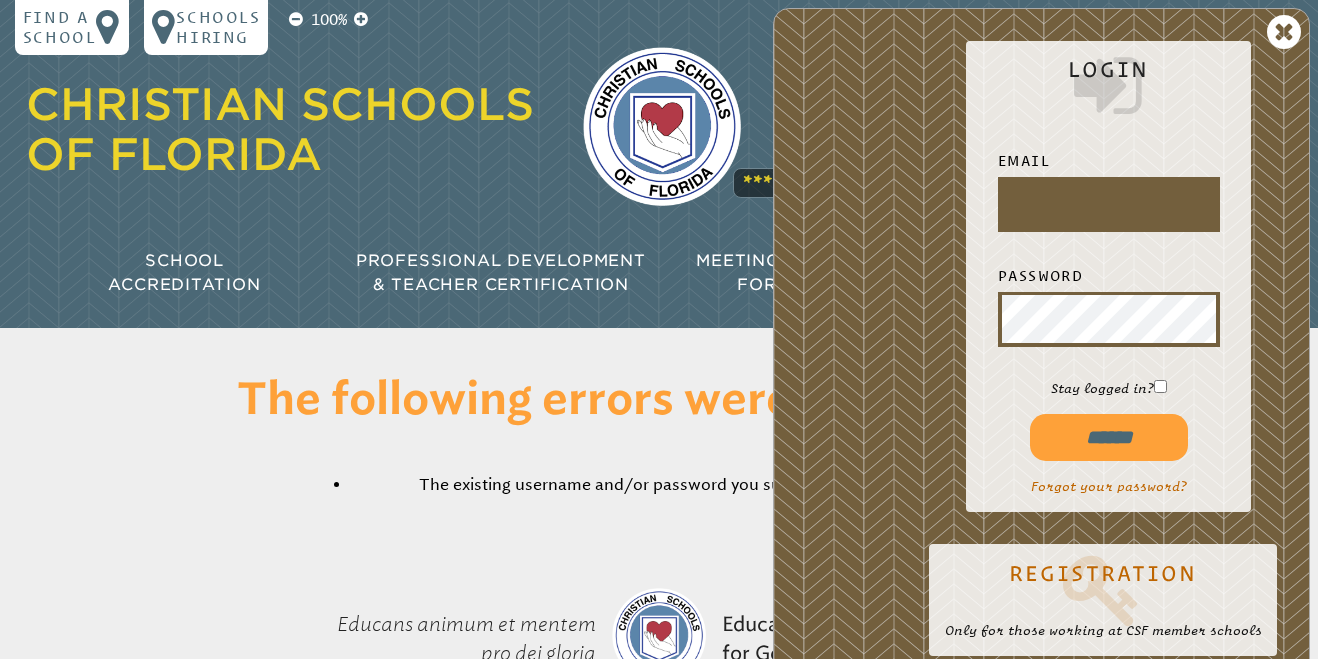 click at bounding box center [1109, 204] 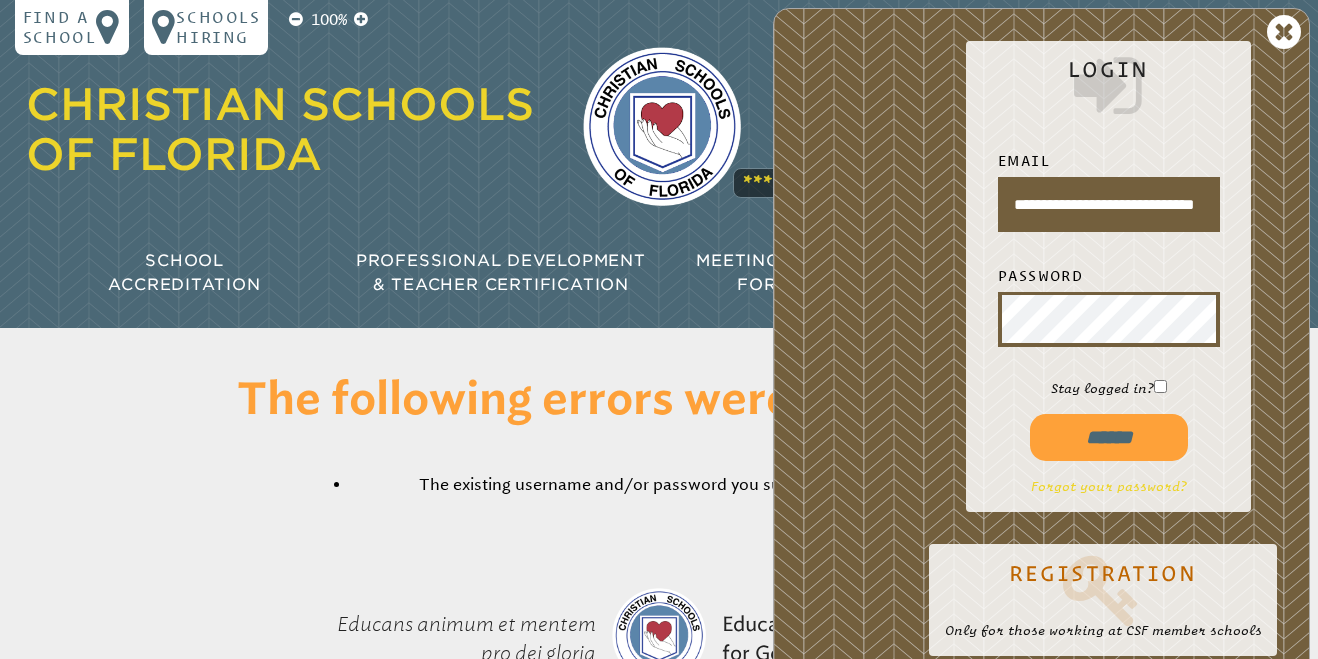 click on "Forgot your password?" at bounding box center (1109, 486) 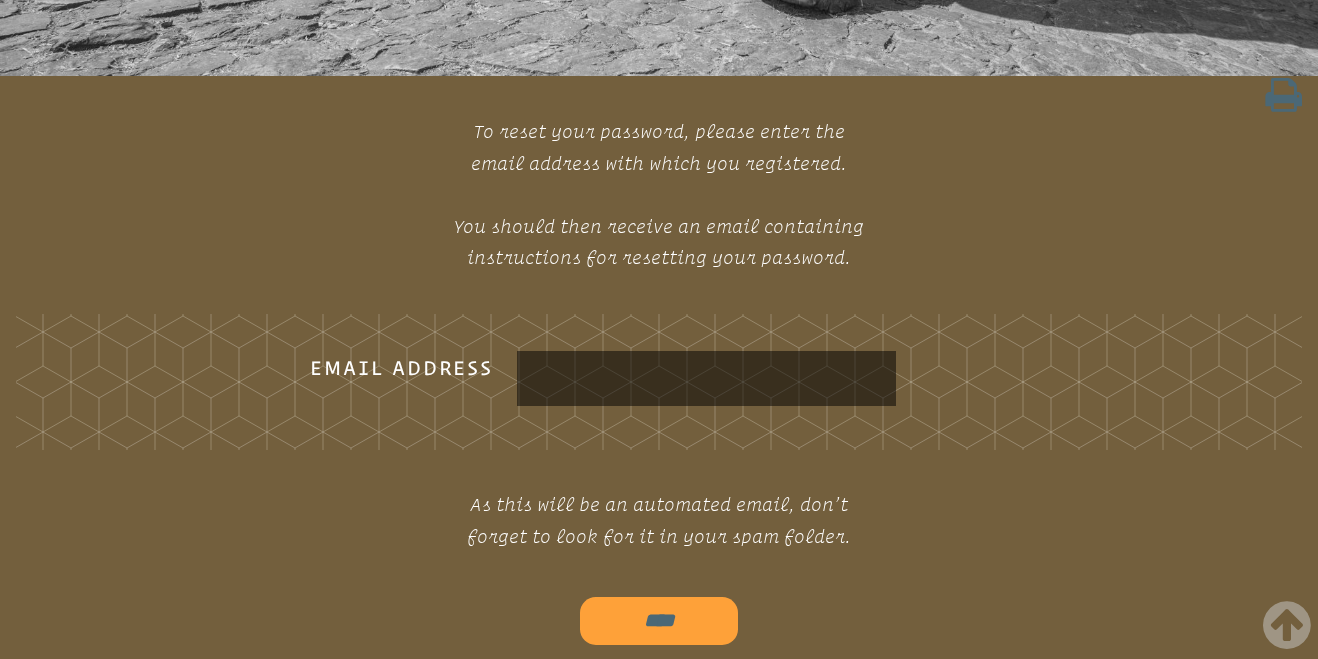 scroll, scrollTop: 1042, scrollLeft: 0, axis: vertical 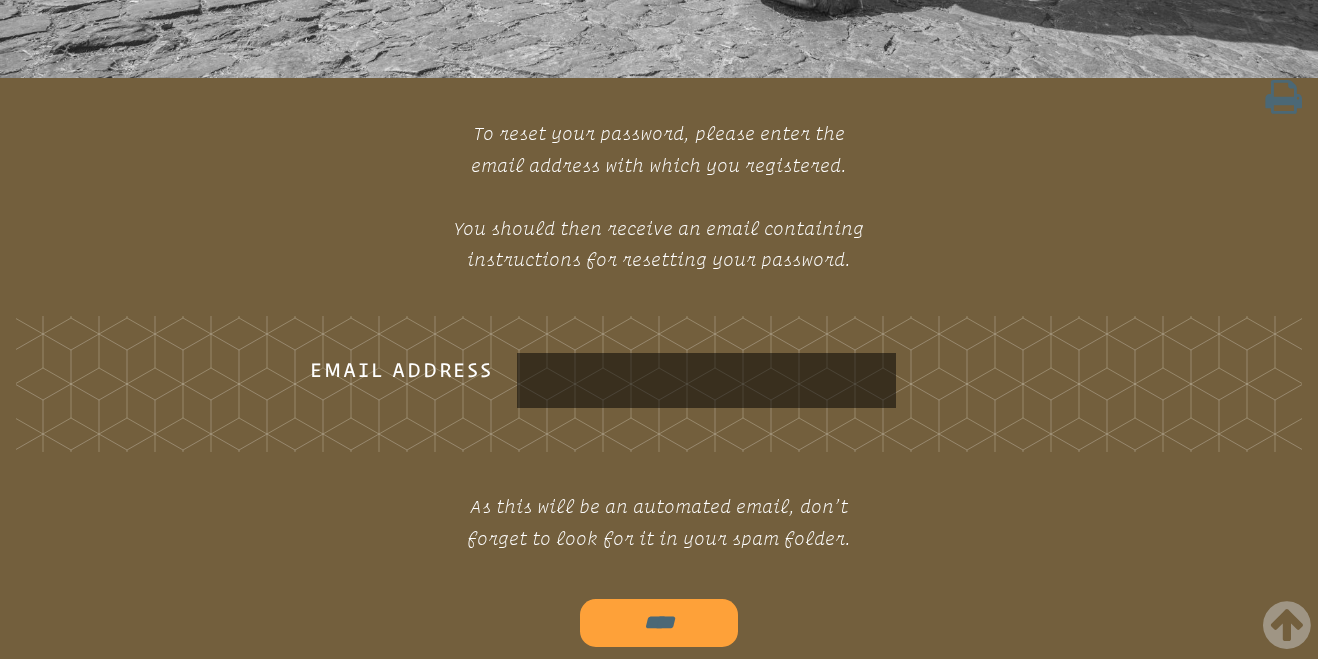 click on "Email Address" at bounding box center [706, 380] 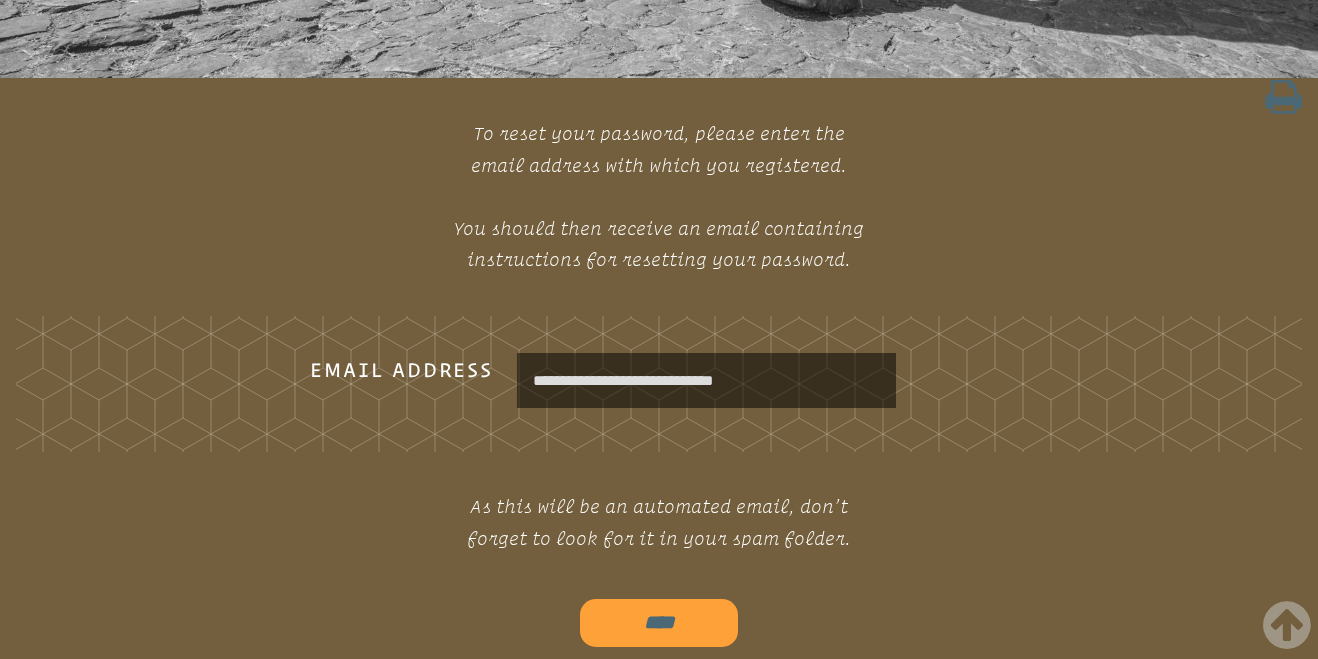 click on "****" at bounding box center (659, 622) 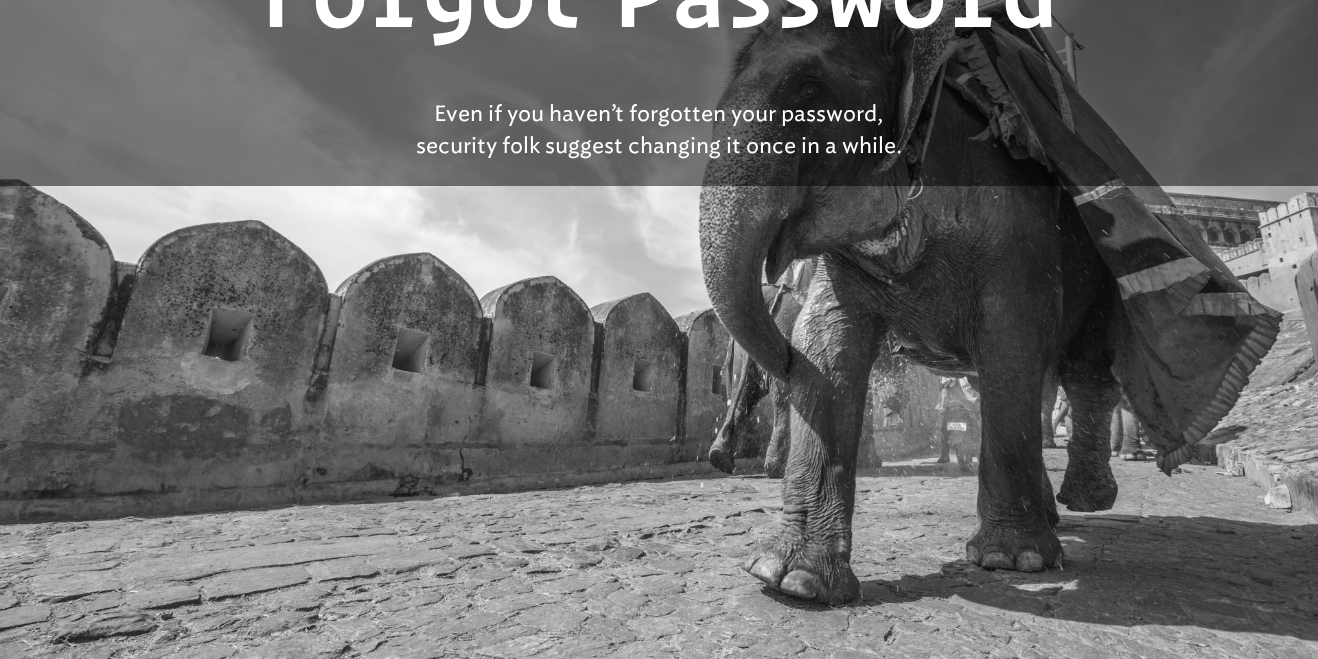 scroll, scrollTop: 0, scrollLeft: 0, axis: both 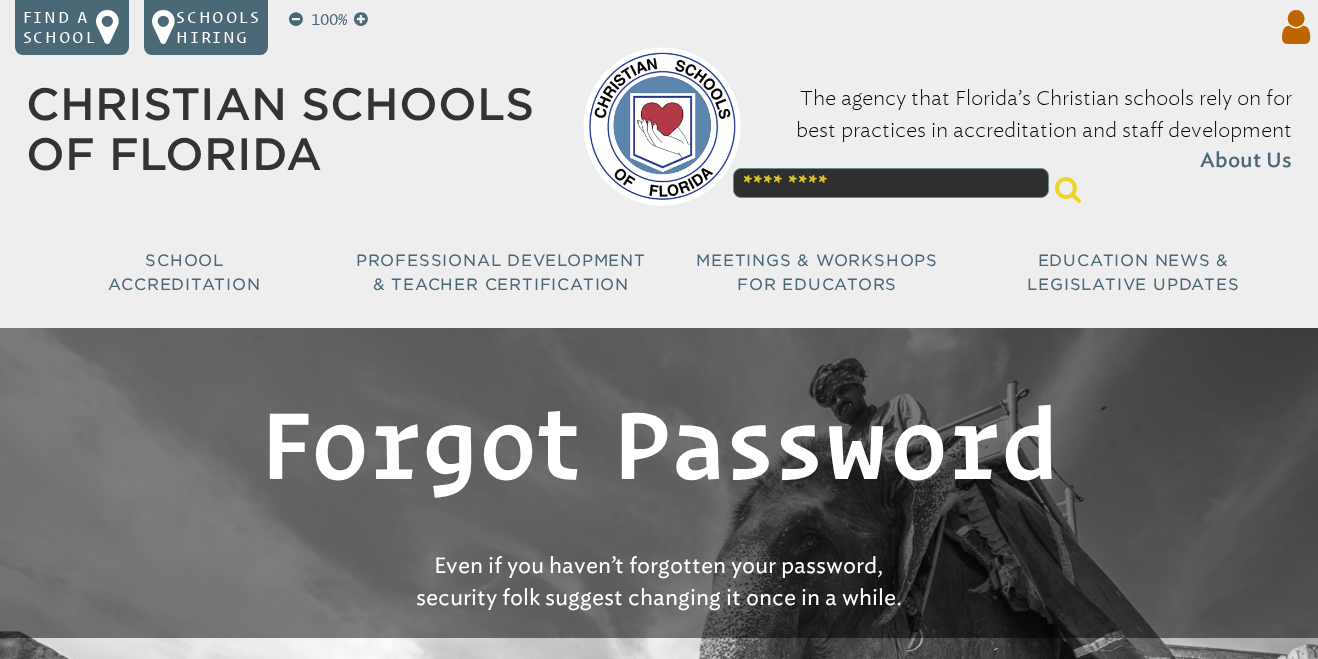 click at bounding box center (1292, 28) 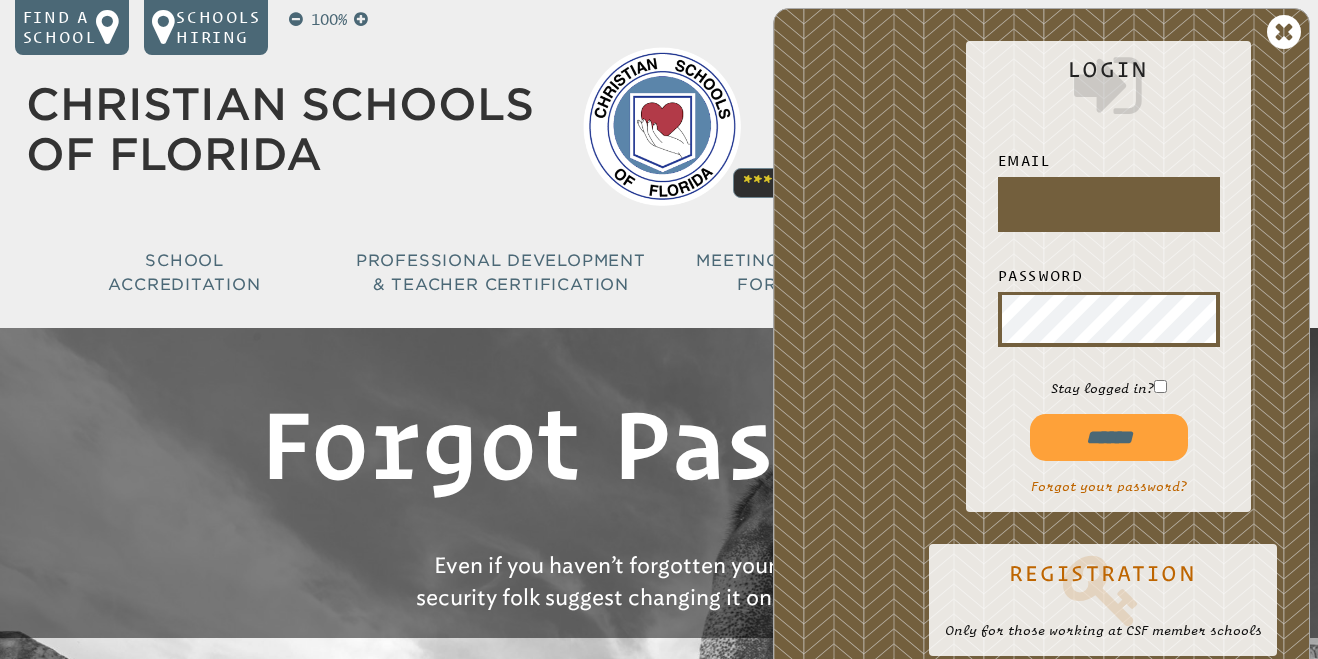 click at bounding box center [1109, 204] 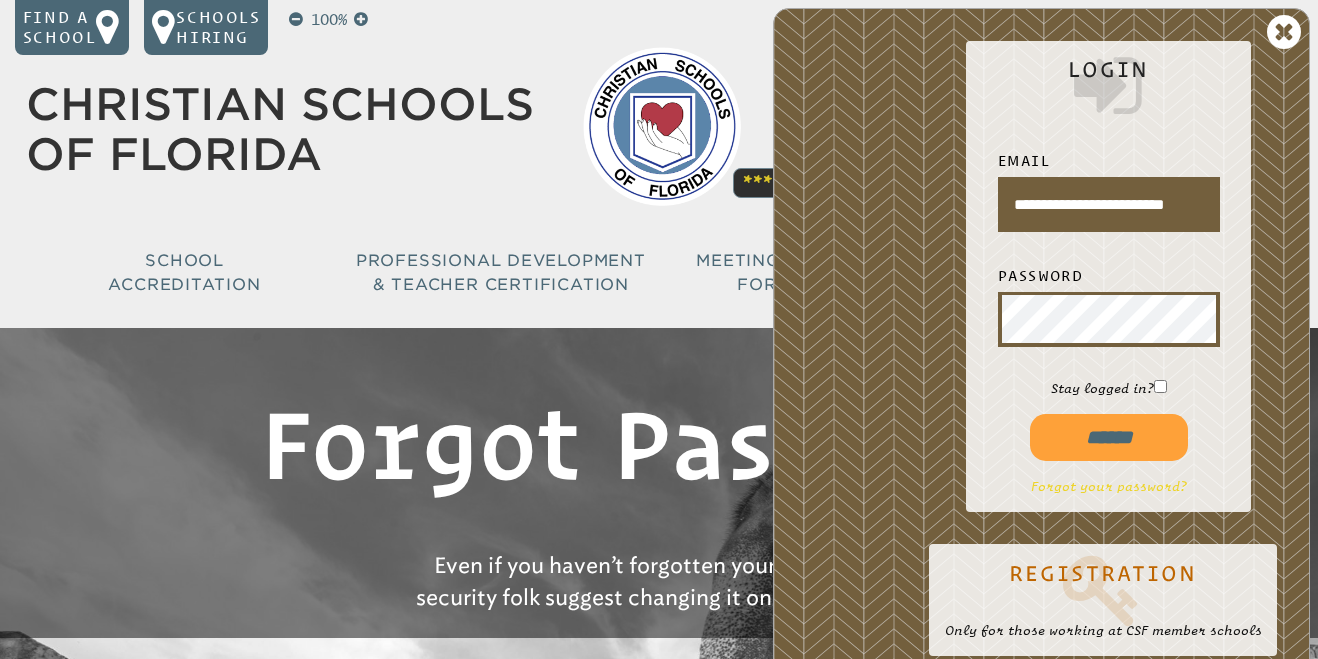 click on "Forgot your password?" at bounding box center [1109, 486] 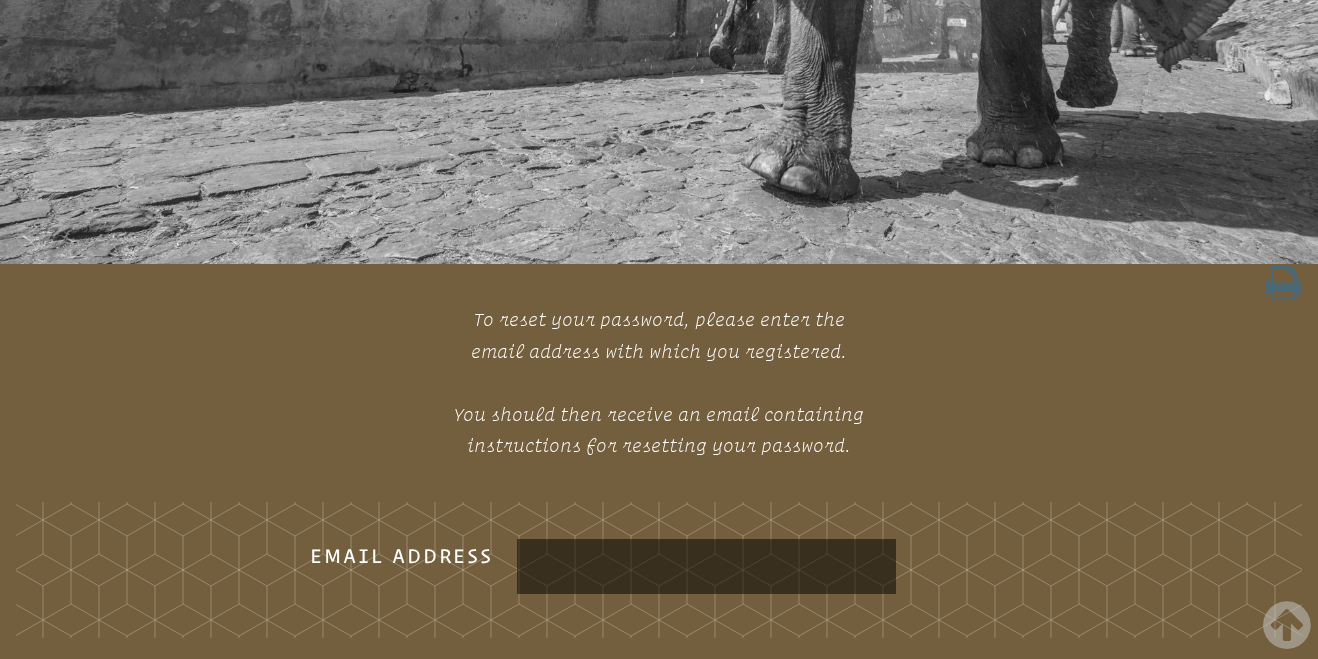 scroll, scrollTop: 1020, scrollLeft: 0, axis: vertical 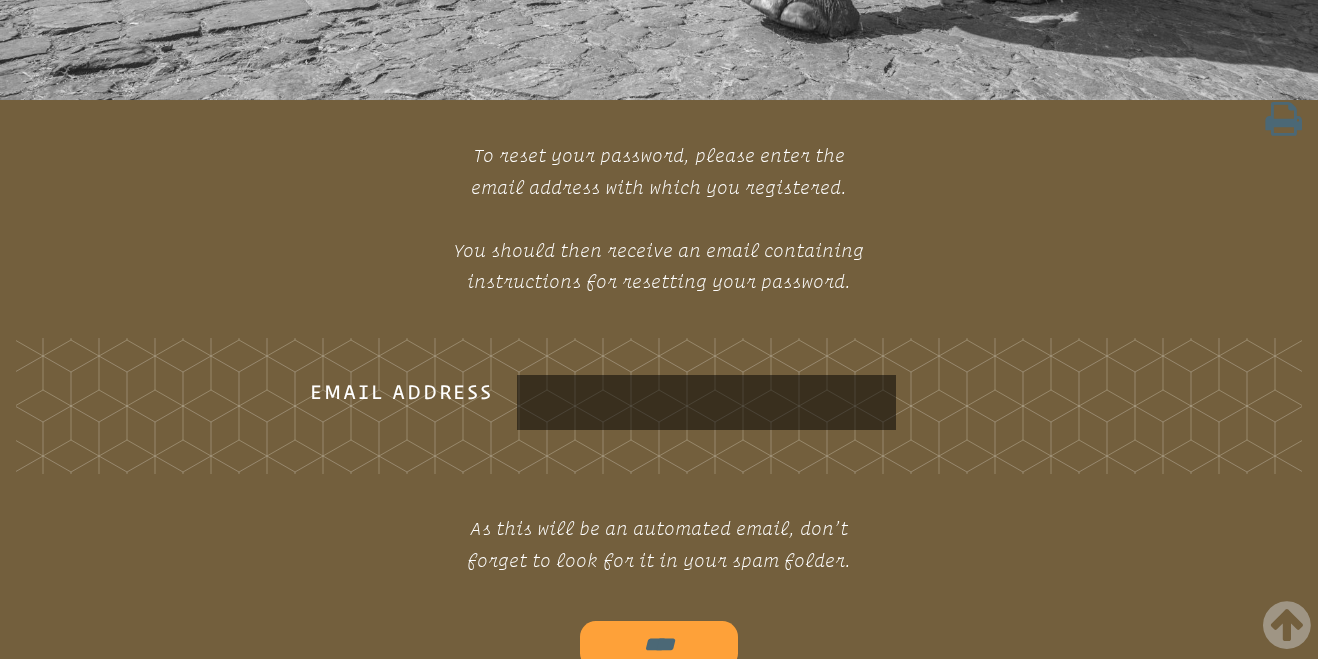 click on "Email Address" at bounding box center (706, 402) 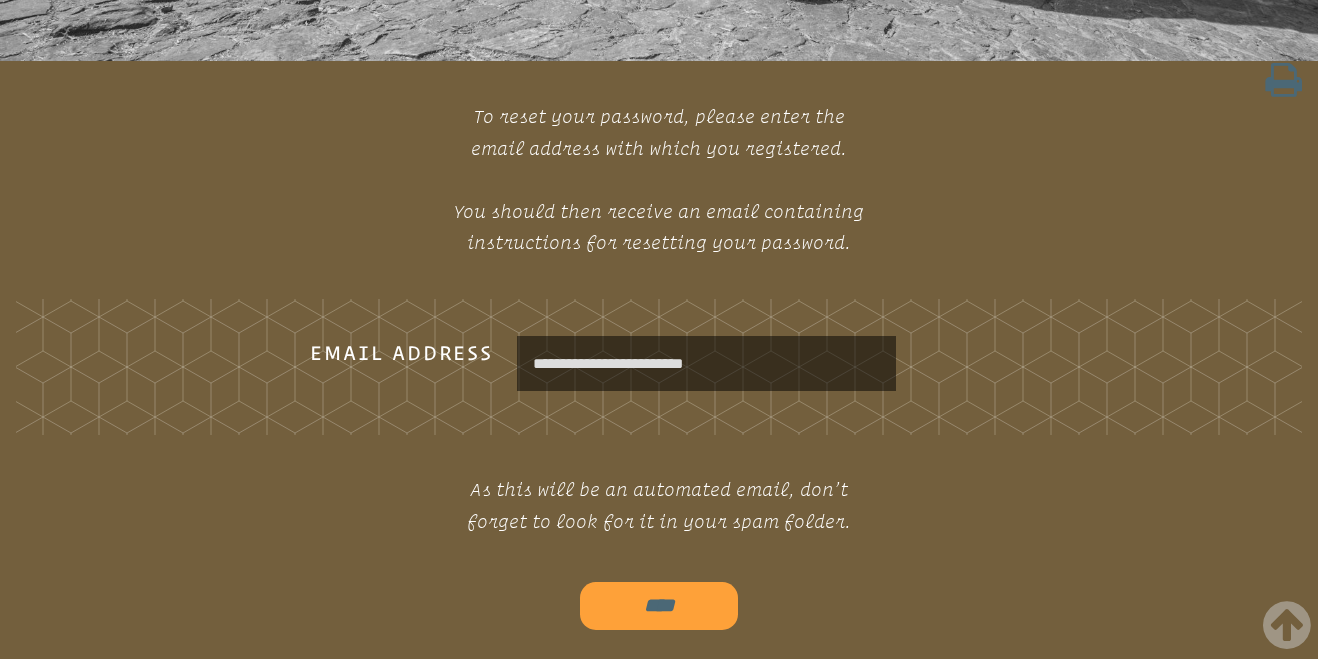 scroll, scrollTop: 1087, scrollLeft: 0, axis: vertical 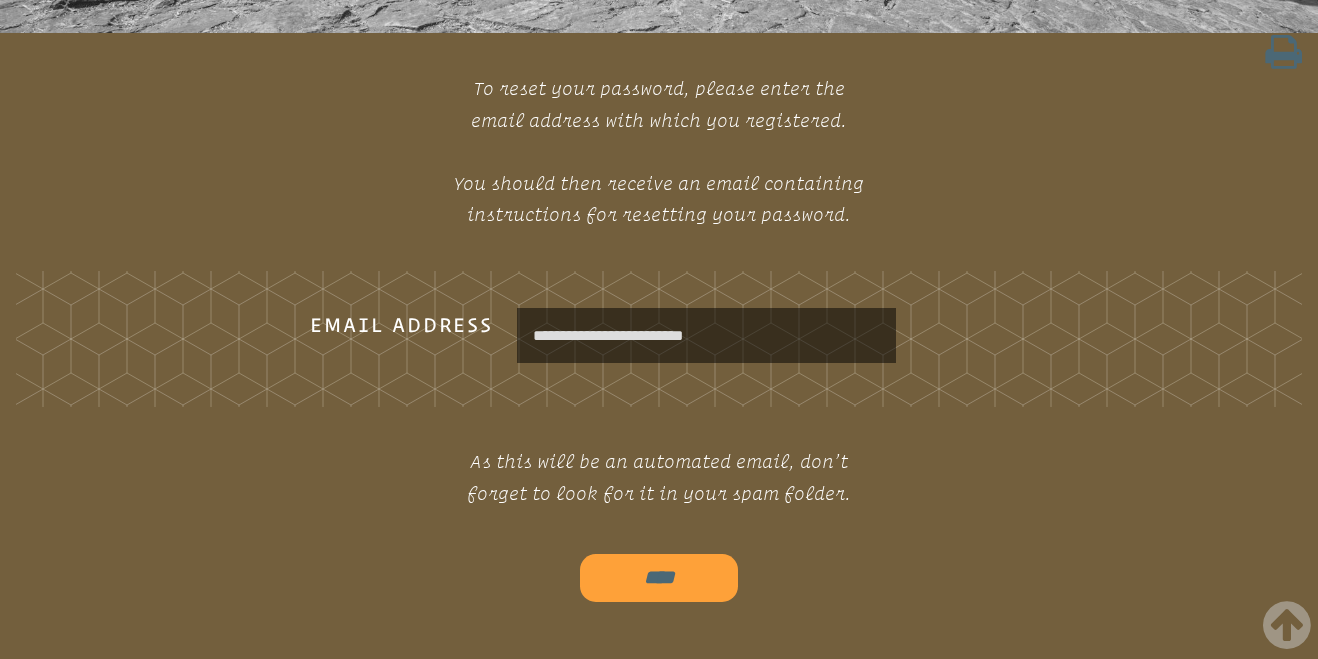 click on "****" at bounding box center [659, 577] 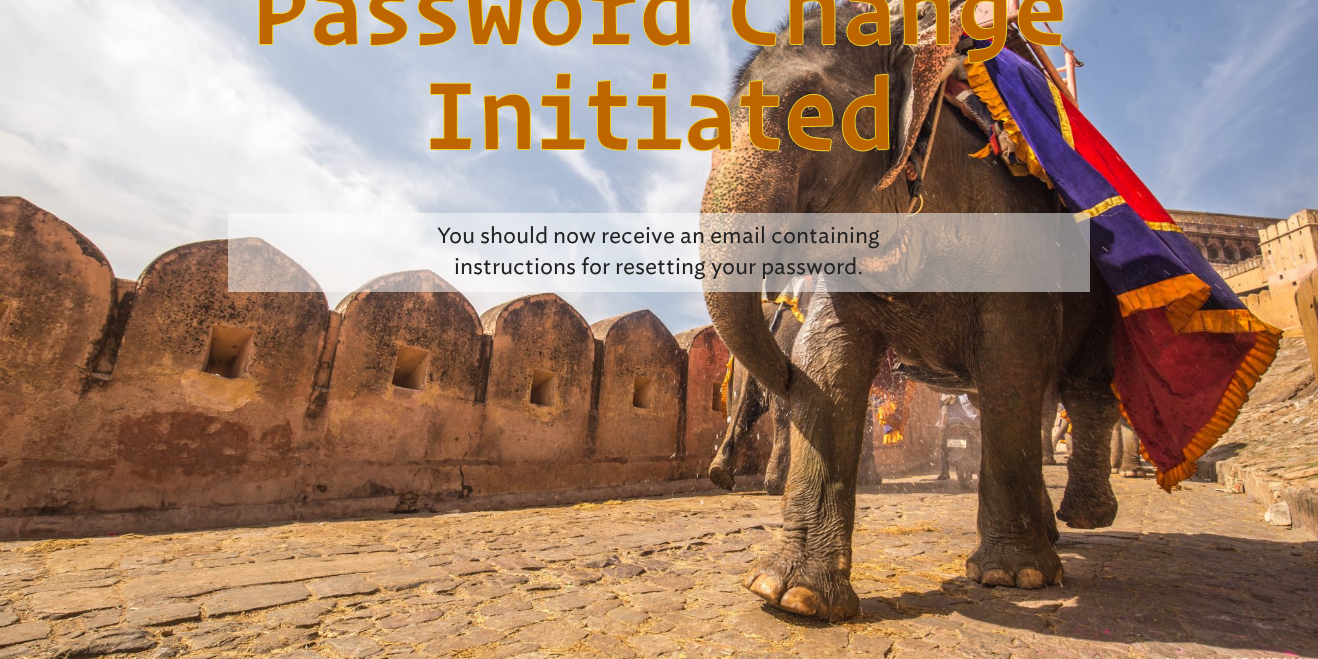 scroll, scrollTop: 0, scrollLeft: 0, axis: both 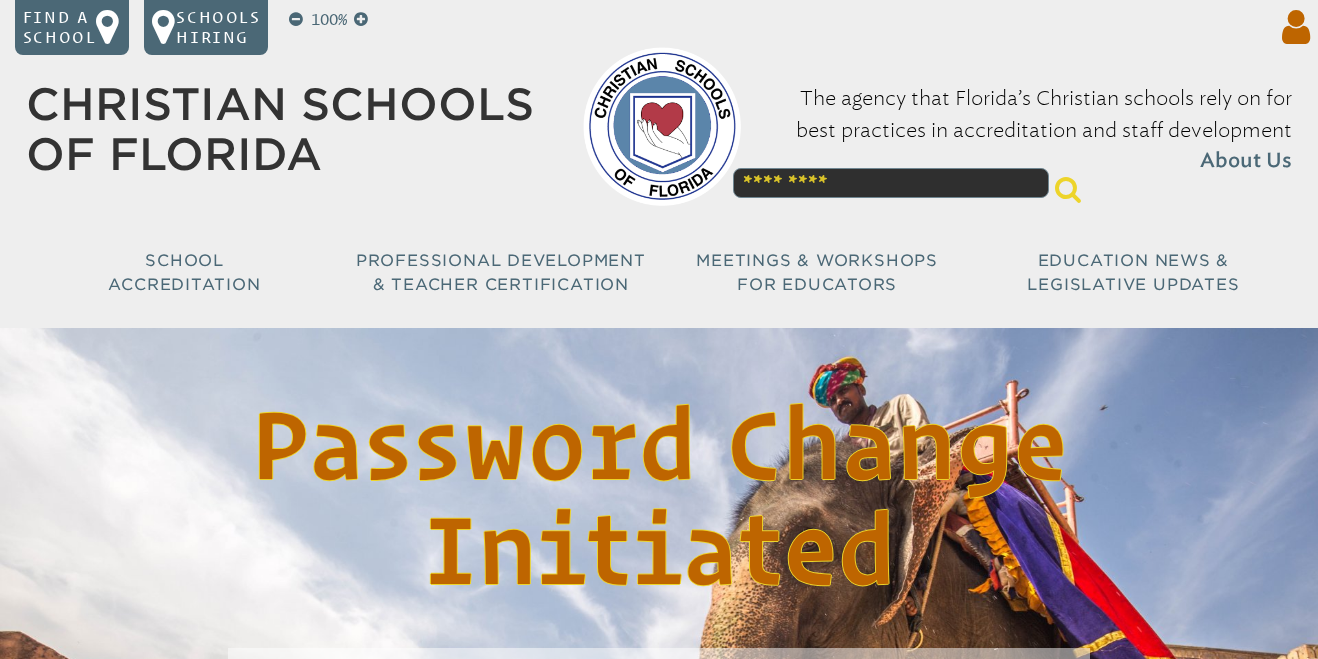 click at bounding box center [1292, 28] 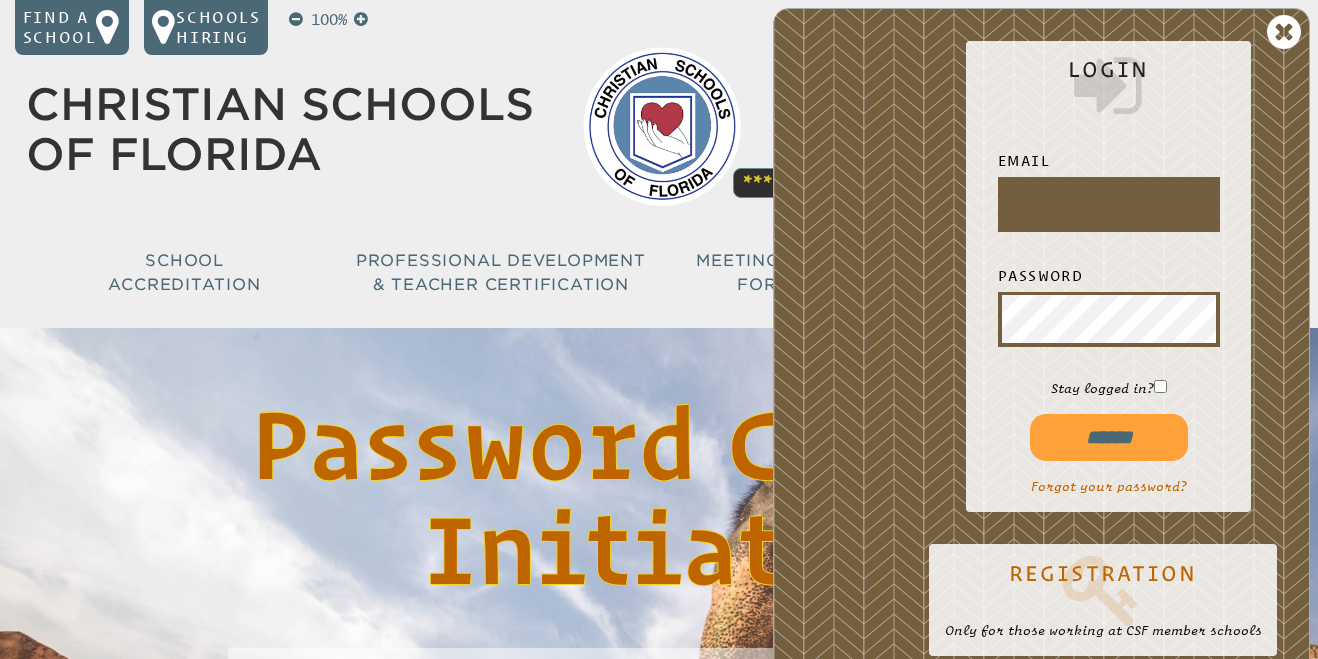 click at bounding box center [1109, 204] 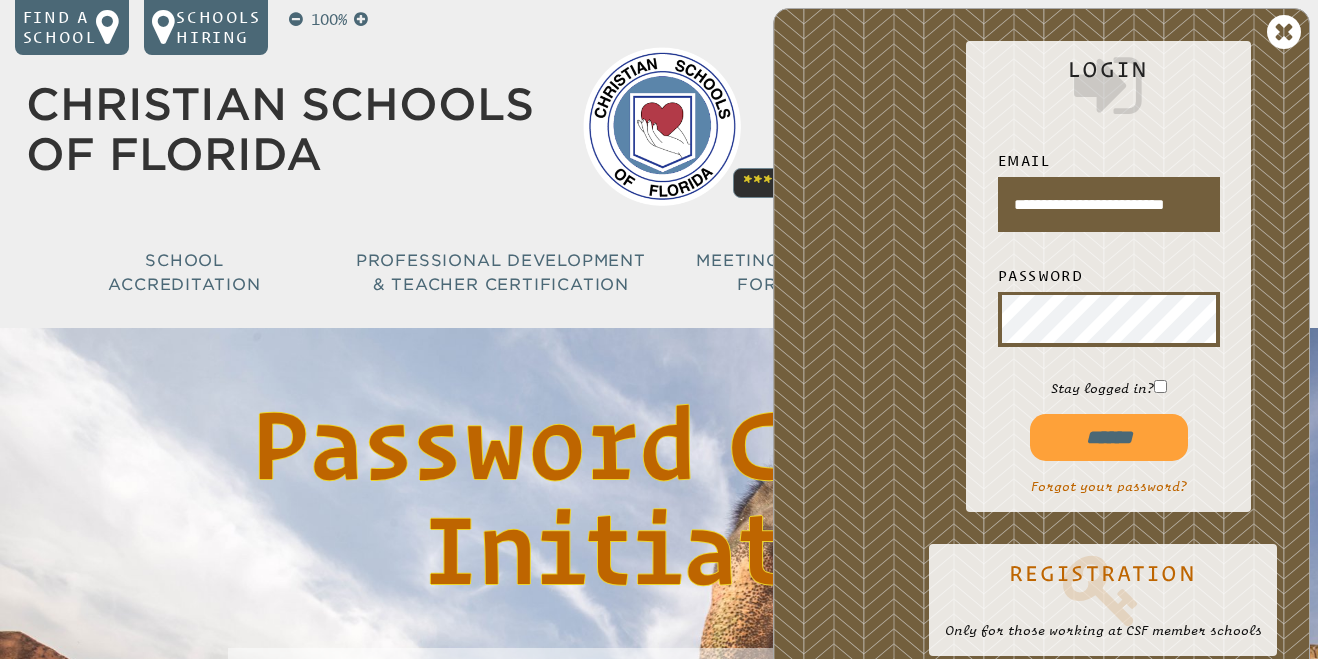 click on "******" at bounding box center [1109, 437] 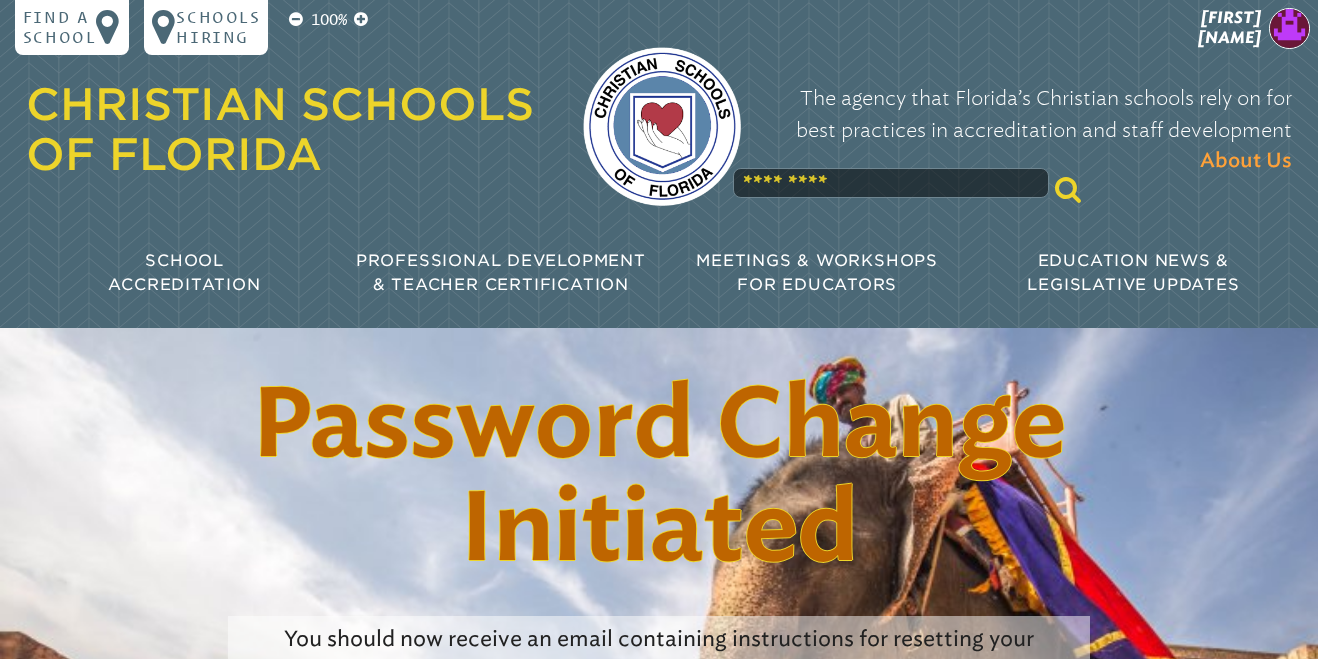 scroll, scrollTop: 0, scrollLeft: 0, axis: both 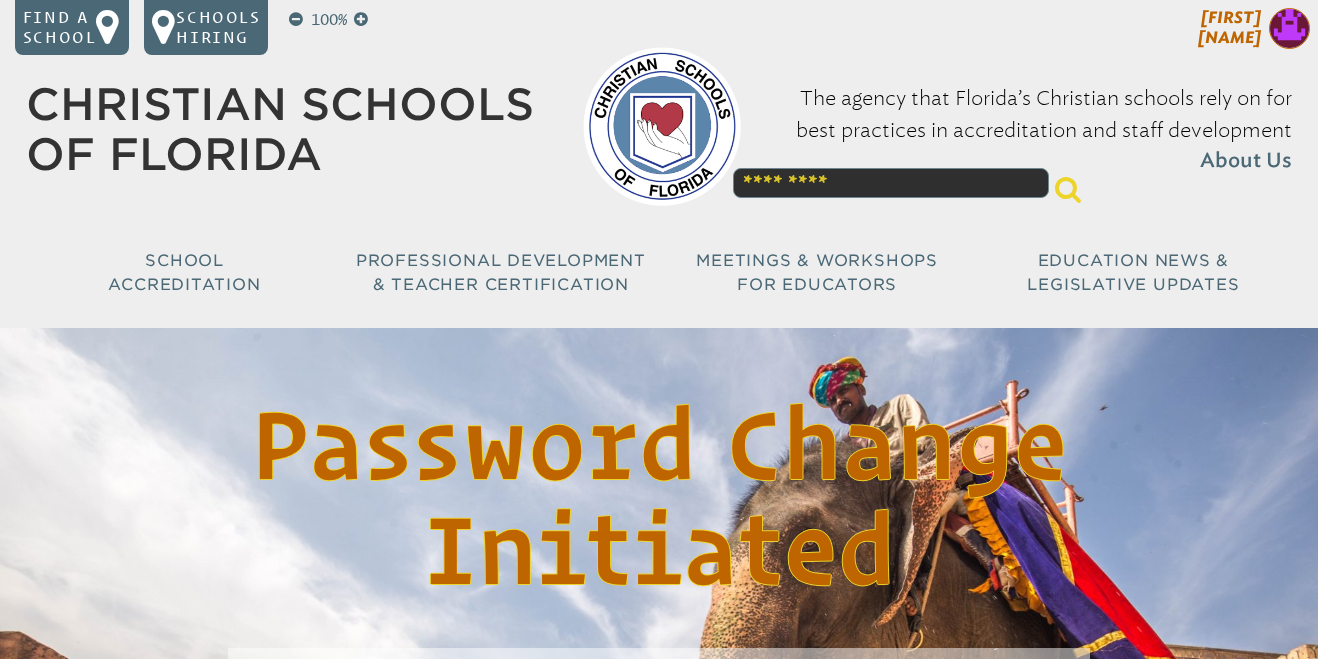 click at bounding box center (1290, 29) 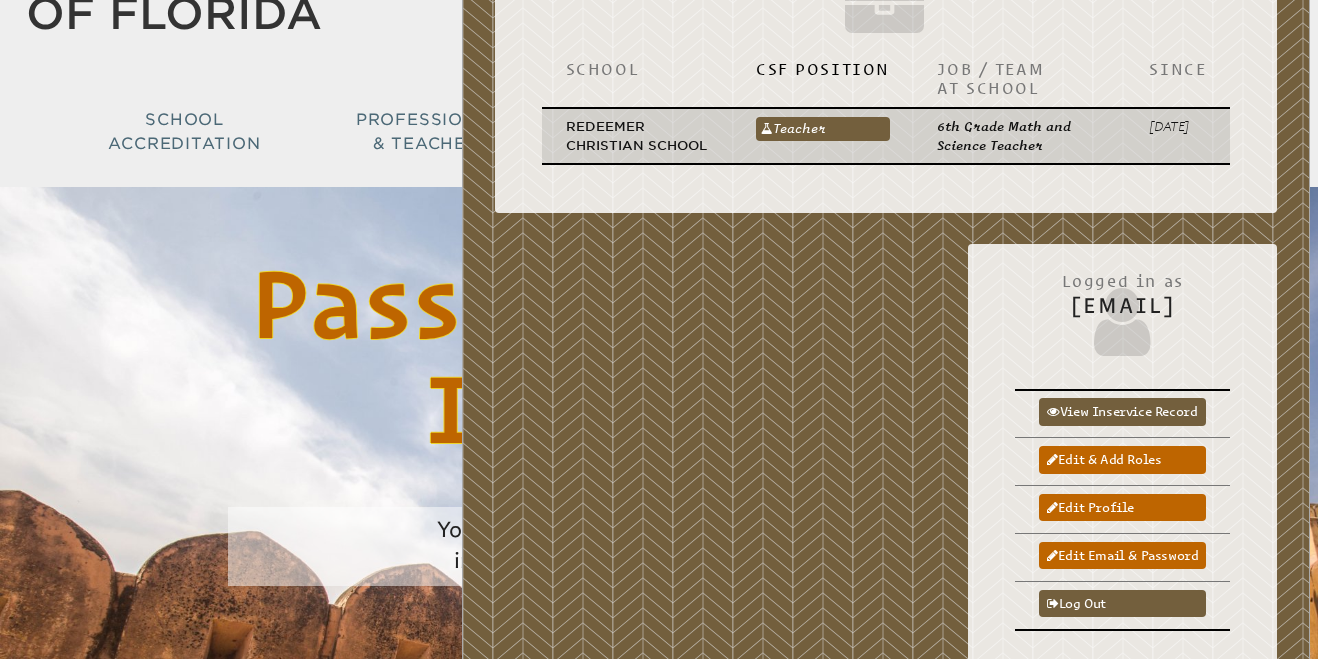 scroll, scrollTop: 202, scrollLeft: 0, axis: vertical 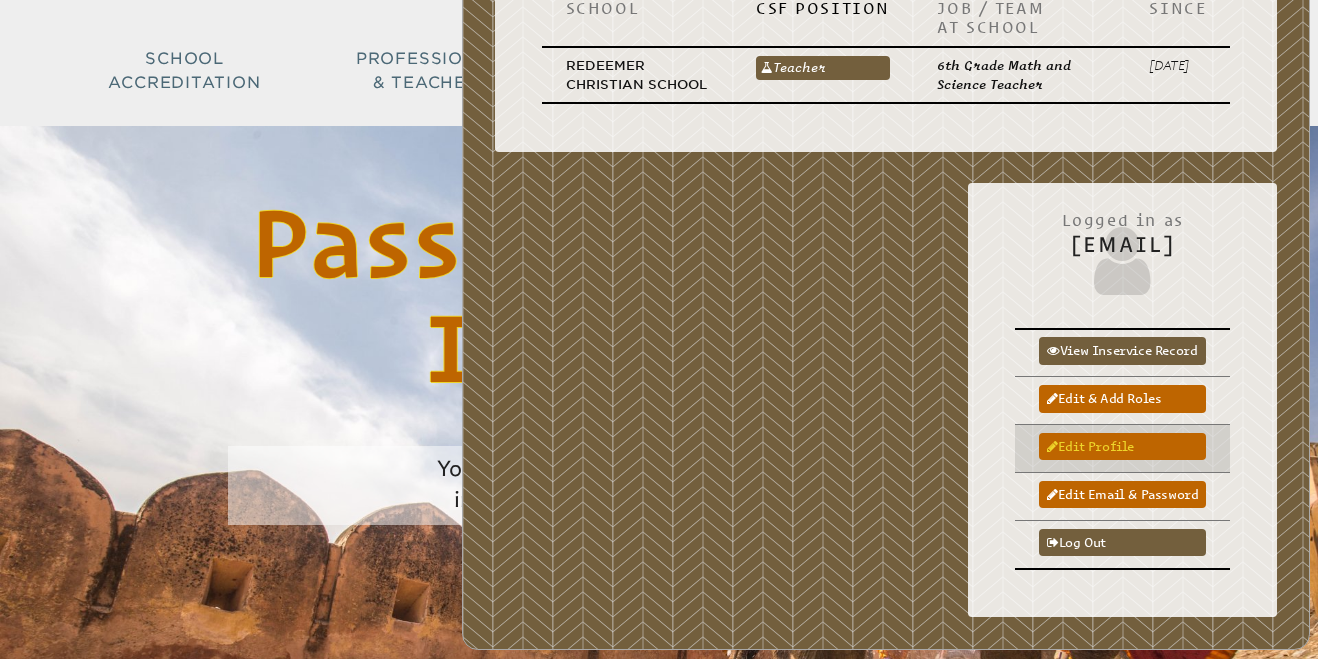 click on "Edit profile" at bounding box center [1122, 446] 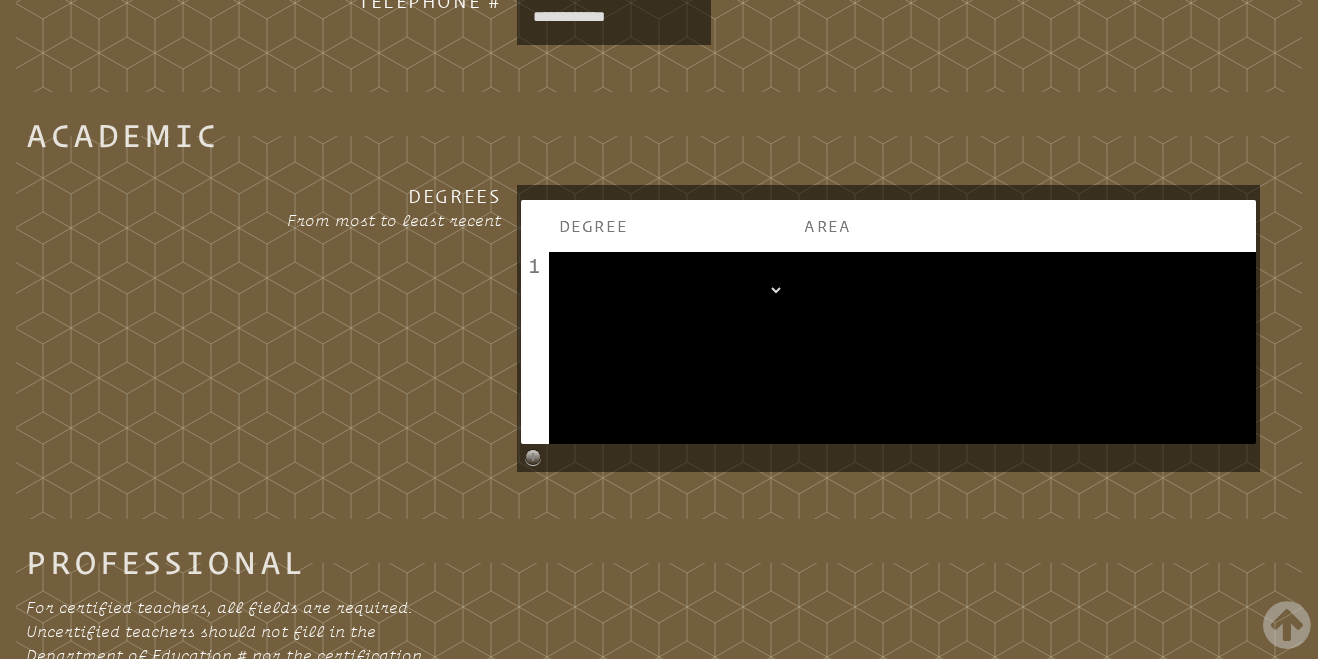 scroll, scrollTop: 1185, scrollLeft: 0, axis: vertical 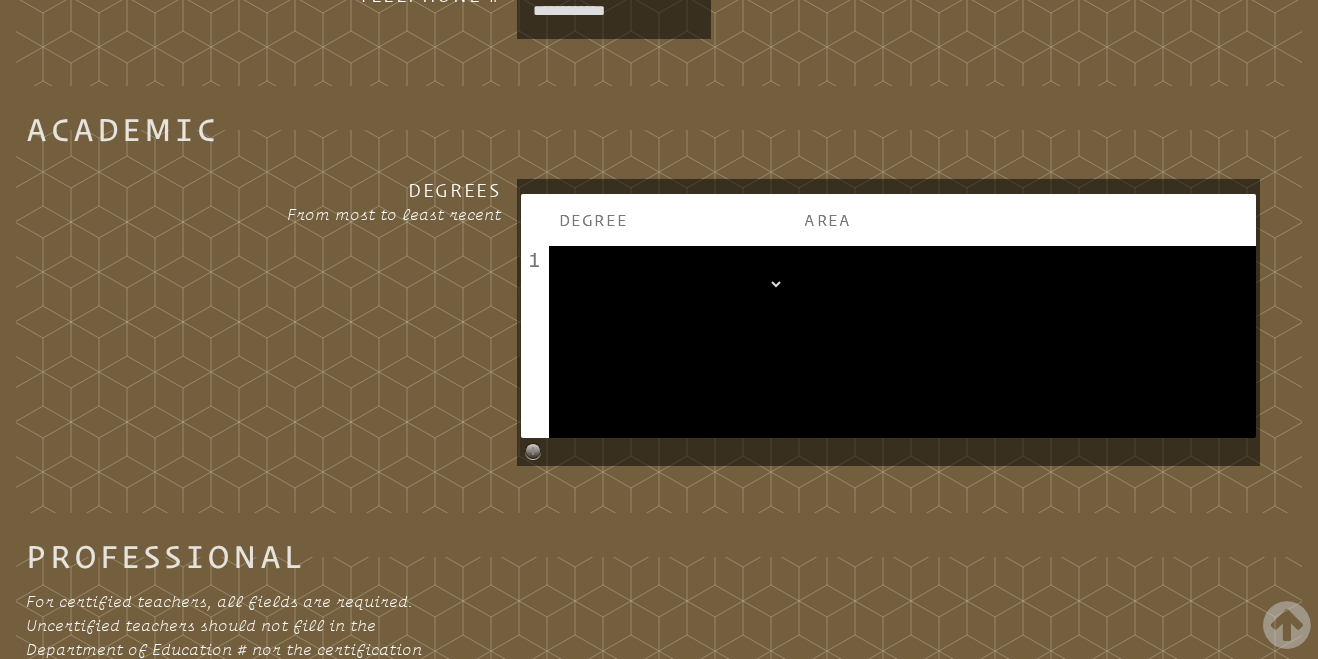 click on "**********" at bounding box center [671, 284] 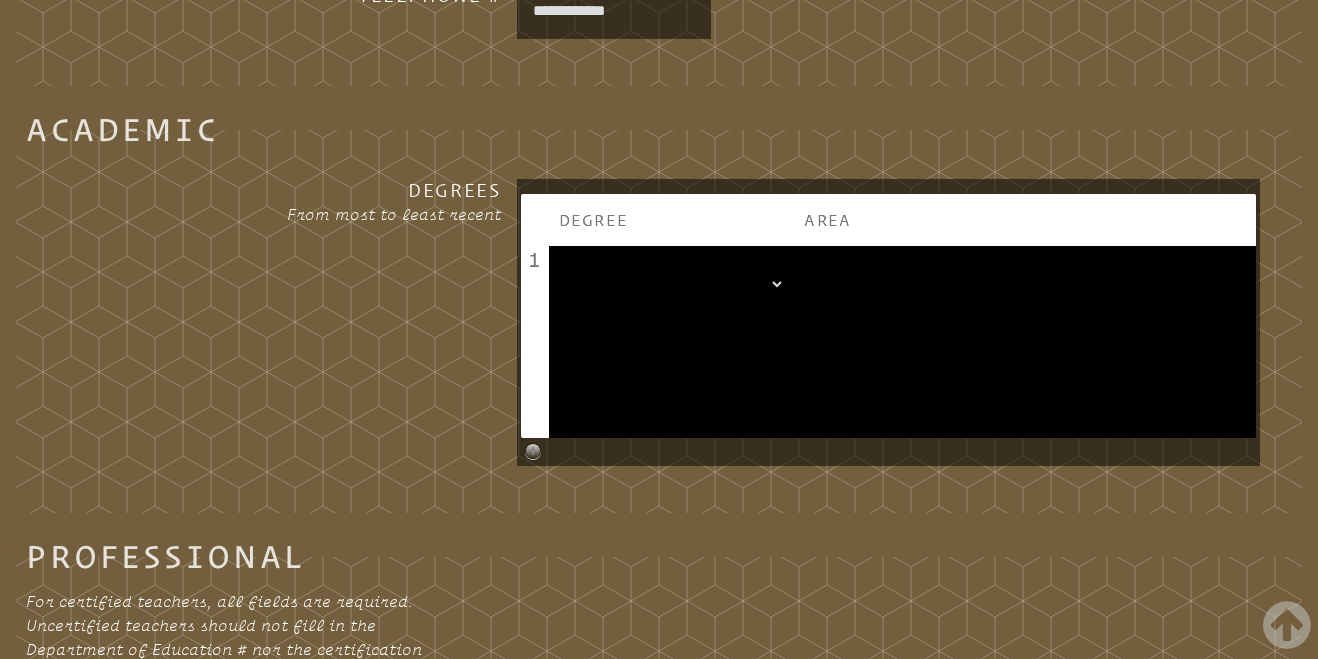 select on "**" 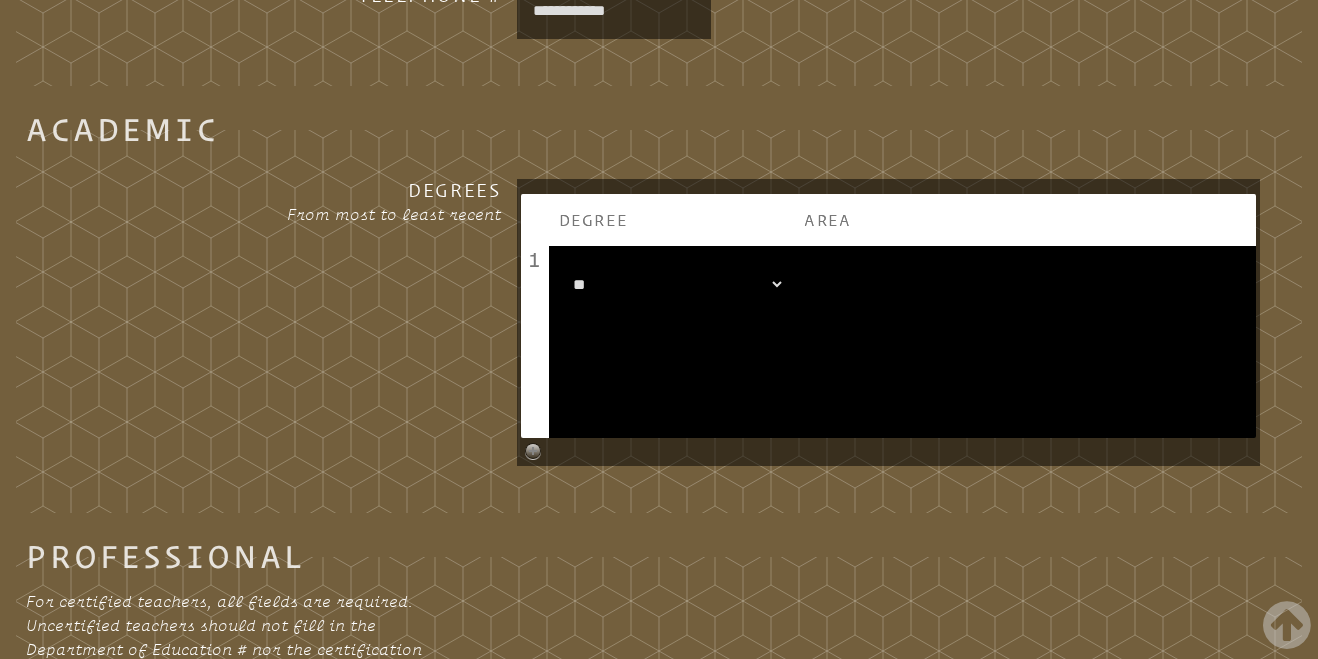 click at bounding box center [1025, 342] 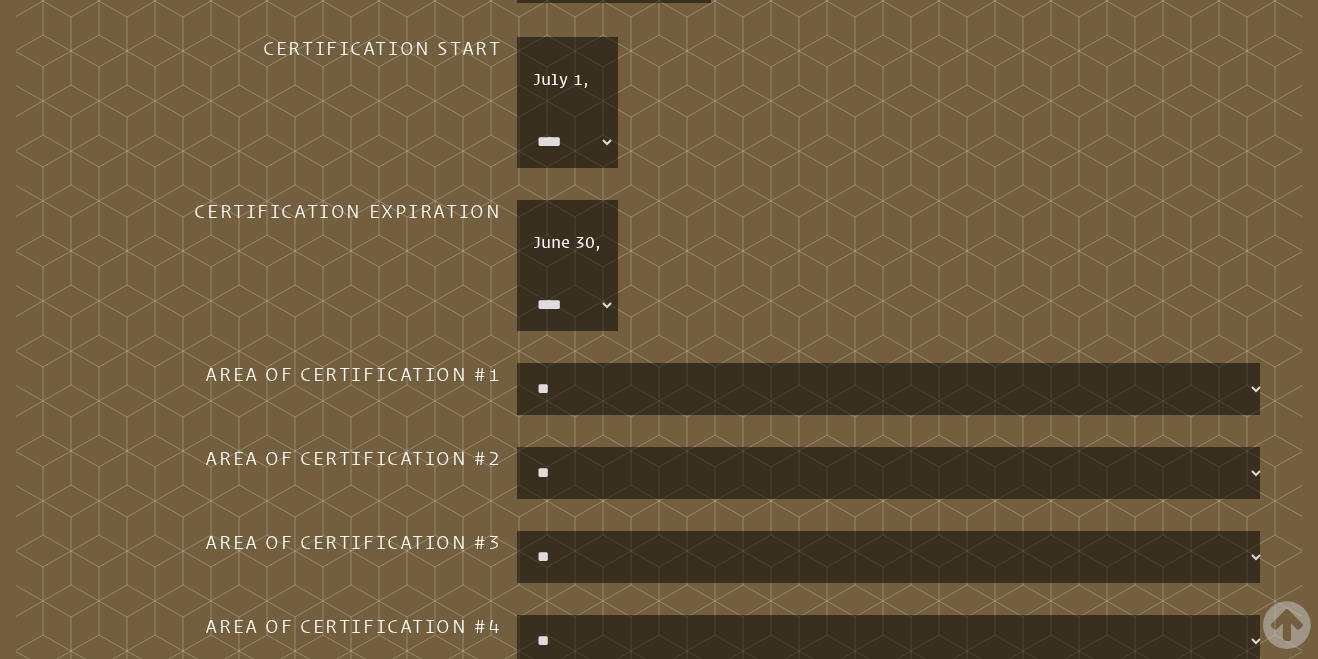 scroll, scrollTop: 2039, scrollLeft: 0, axis: vertical 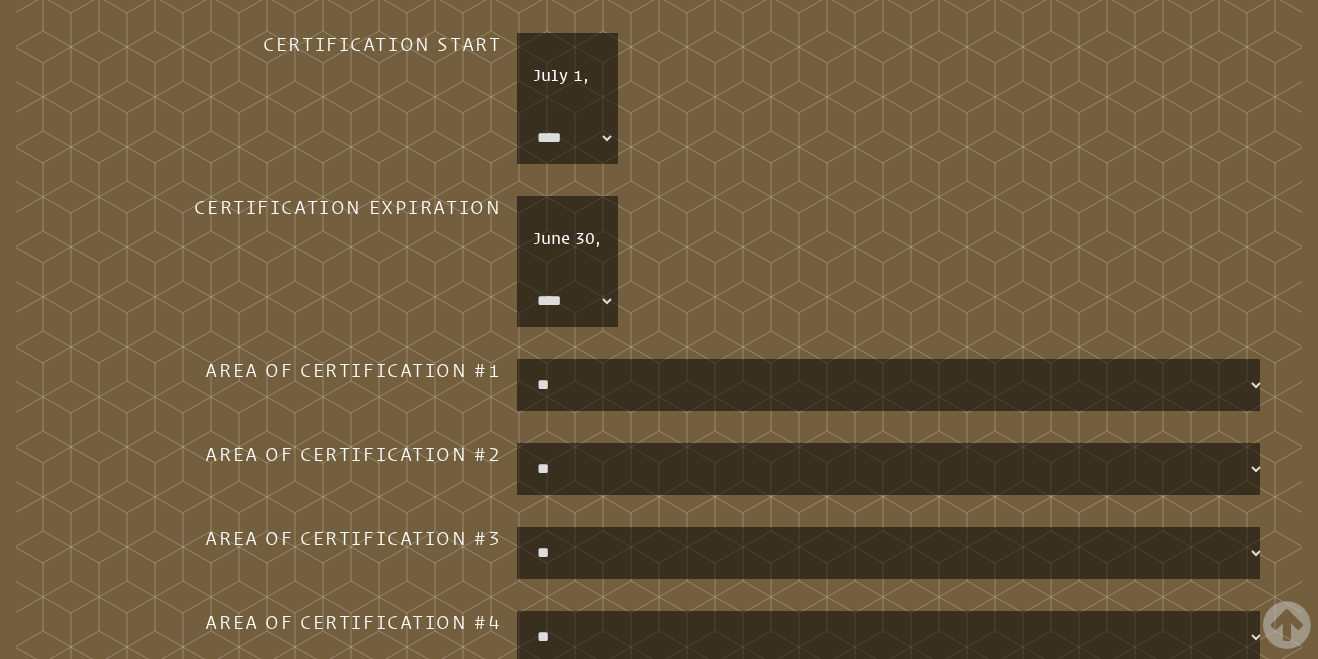 type on "*********" 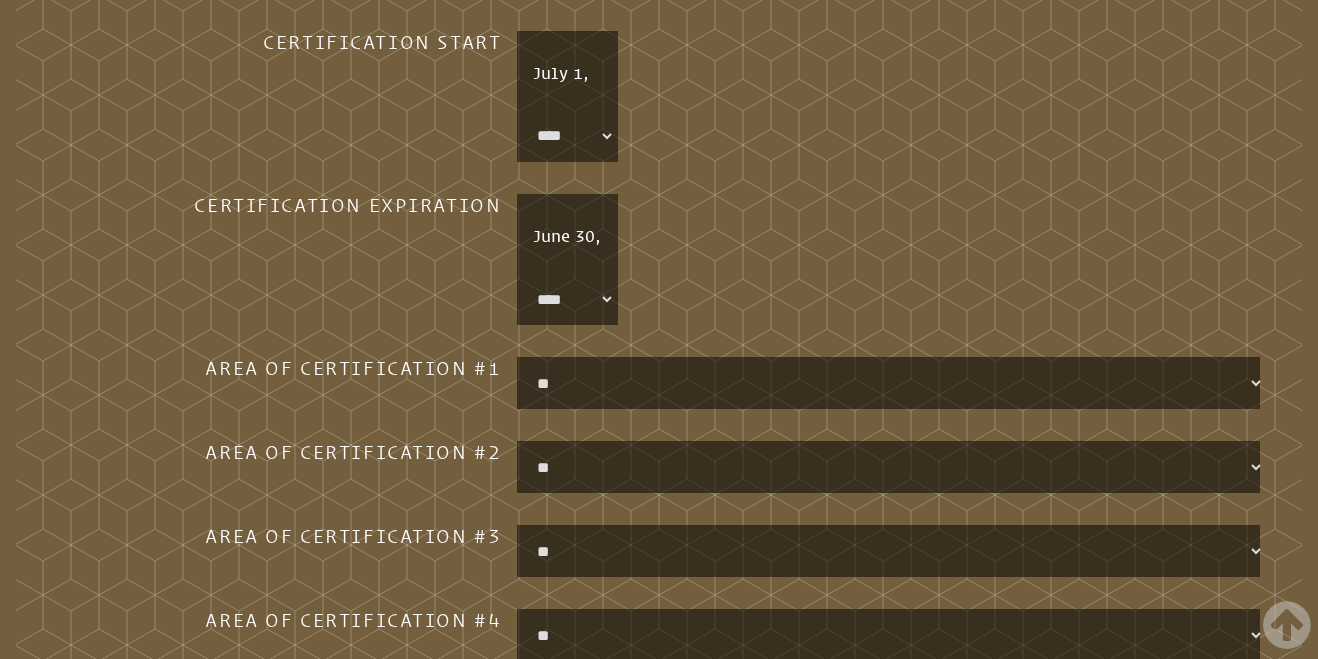 select on "**********" 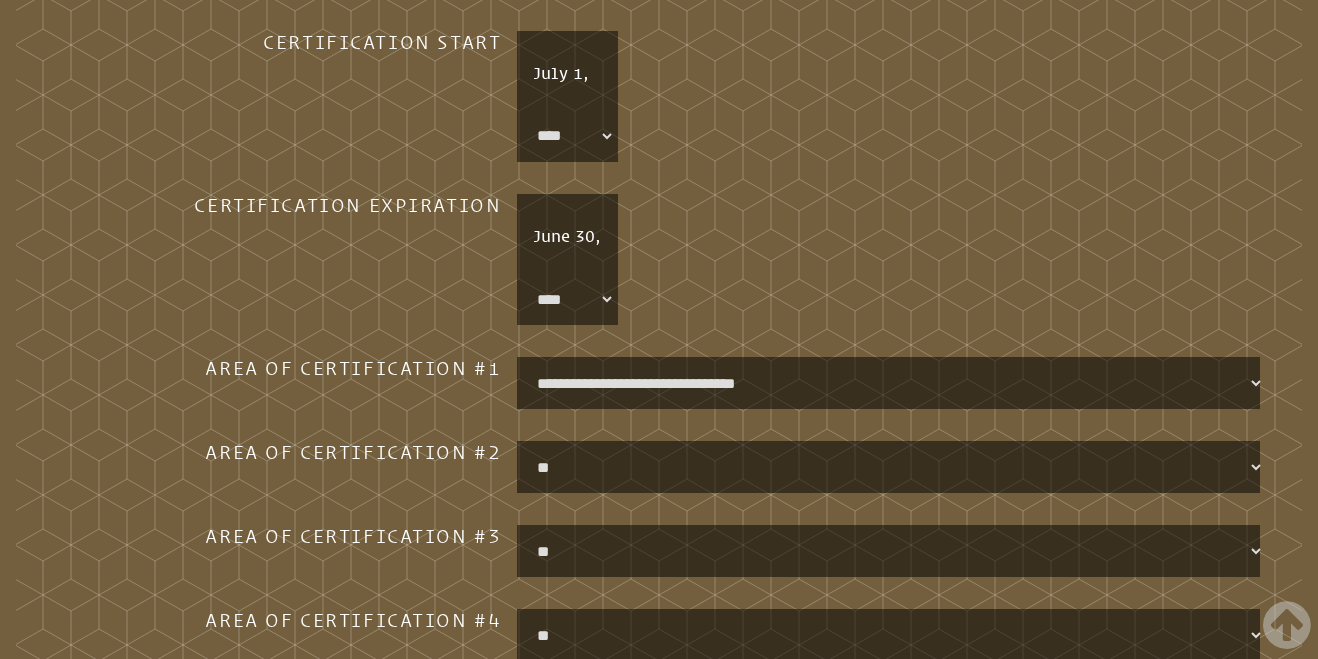 click on "**********" at bounding box center [892, 467] 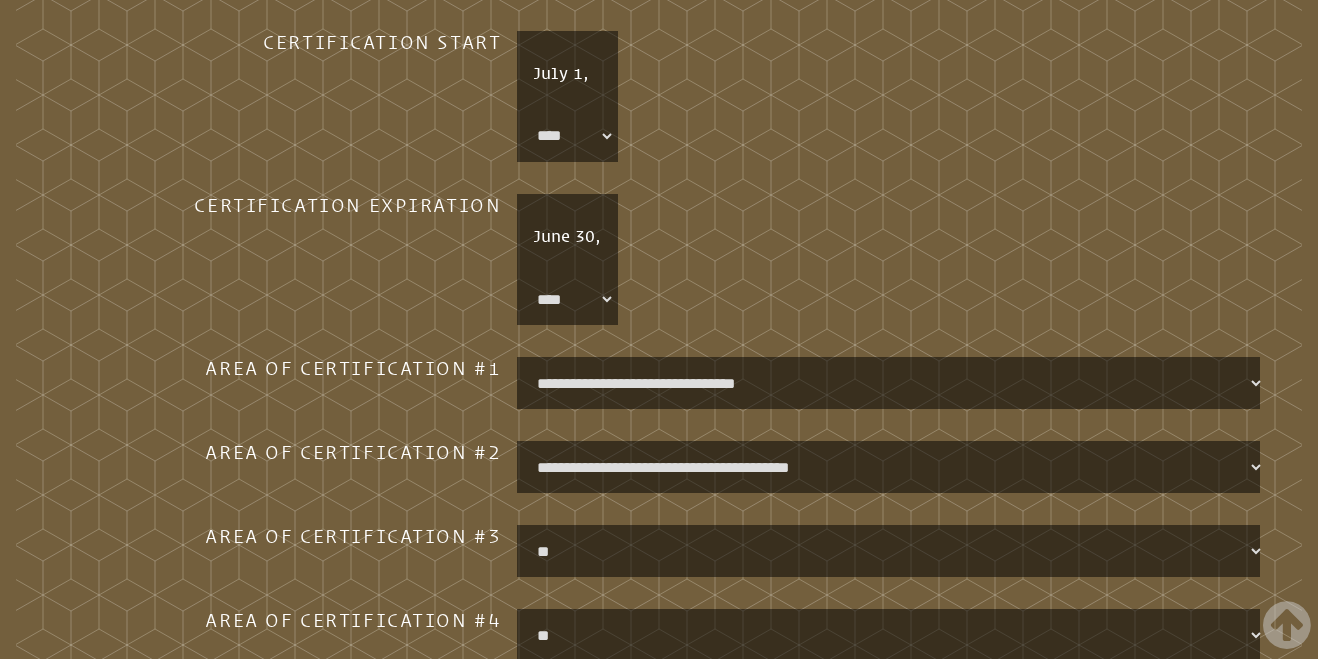 click on "**********" at bounding box center [892, 551] 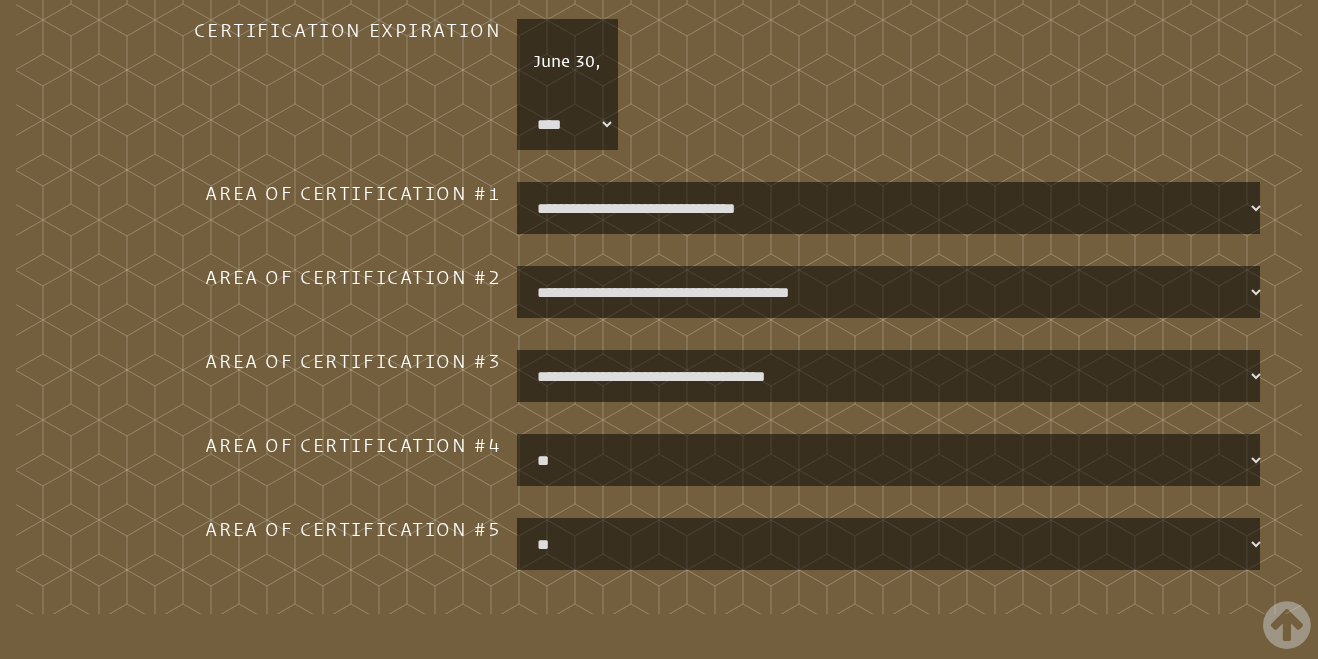 scroll, scrollTop: 2237, scrollLeft: 0, axis: vertical 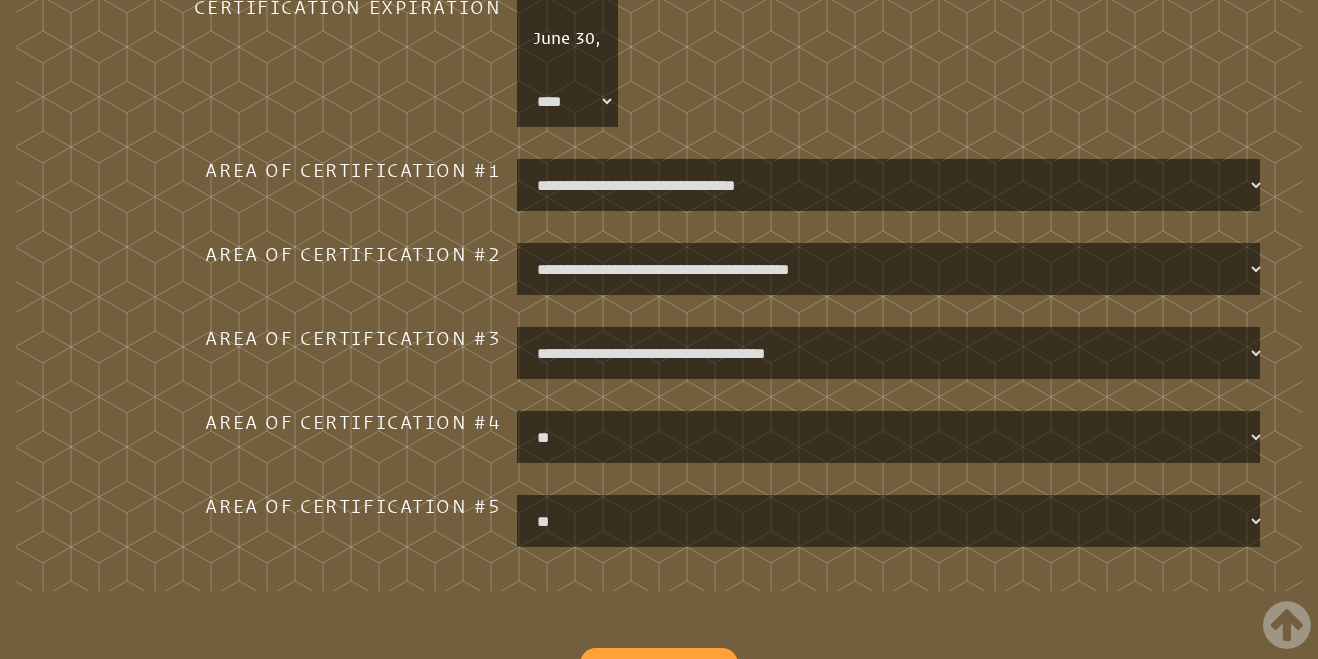 click on "**********" at bounding box center [892, 437] 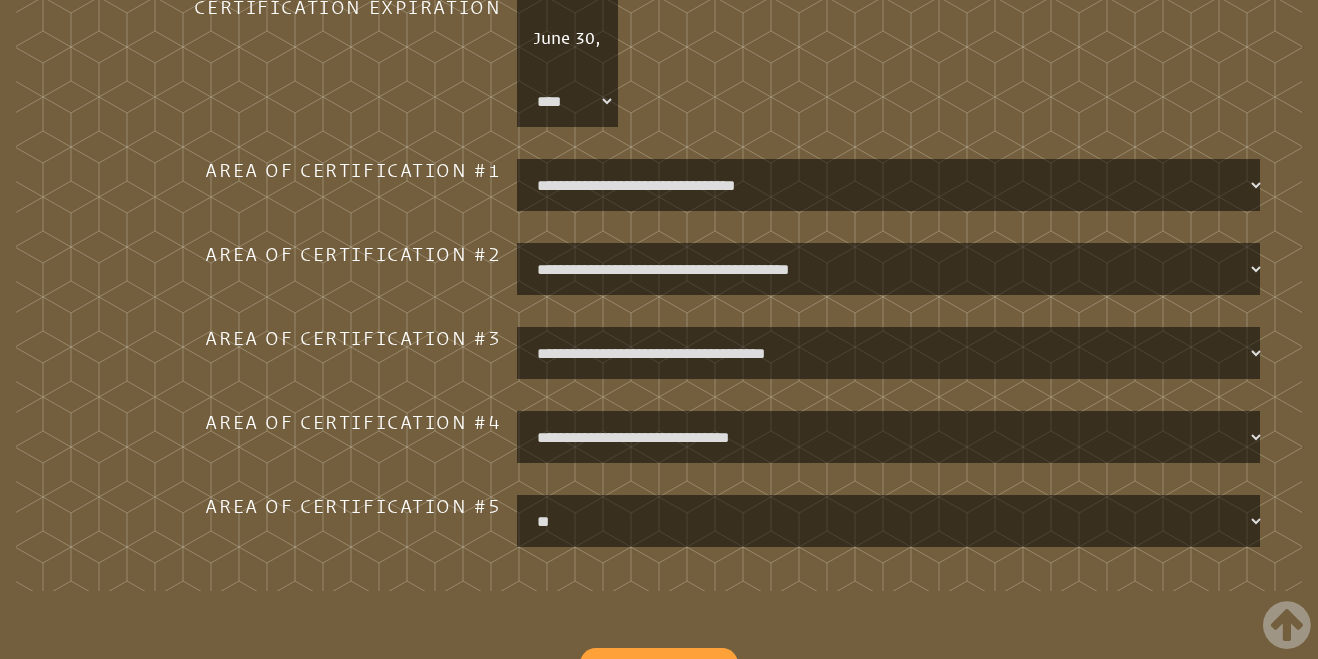 click on "**********" at bounding box center [892, 521] 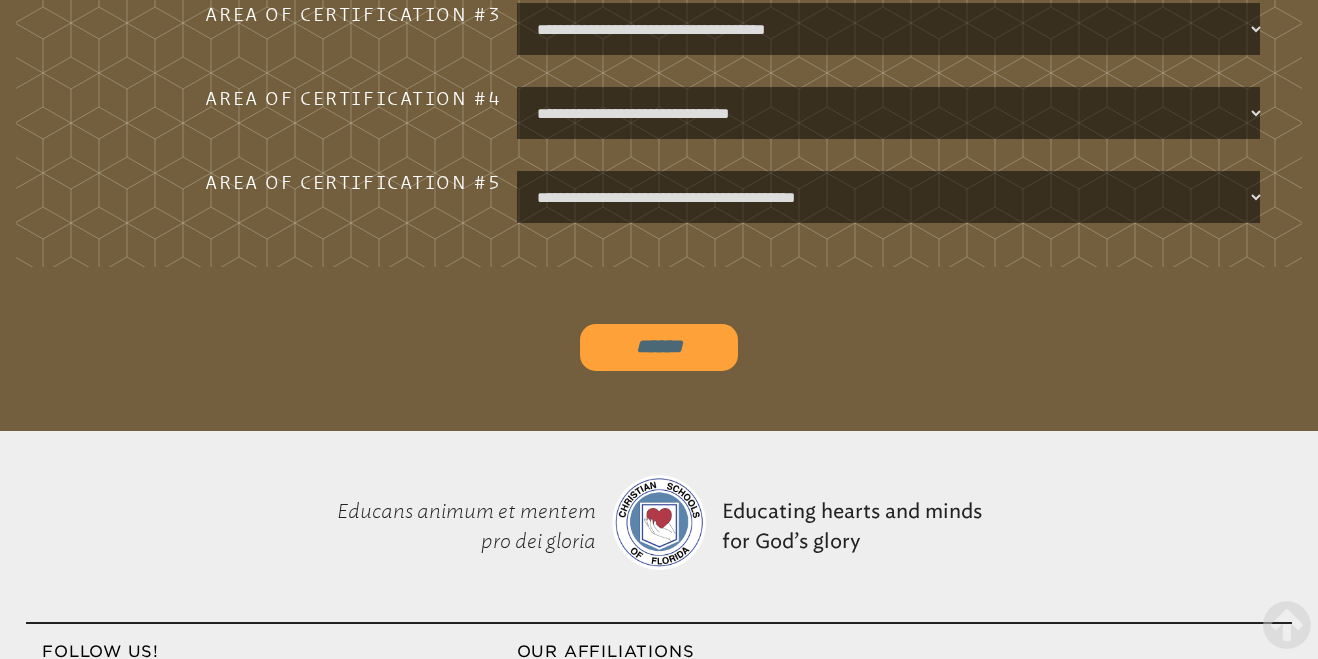 scroll, scrollTop: 2564, scrollLeft: 0, axis: vertical 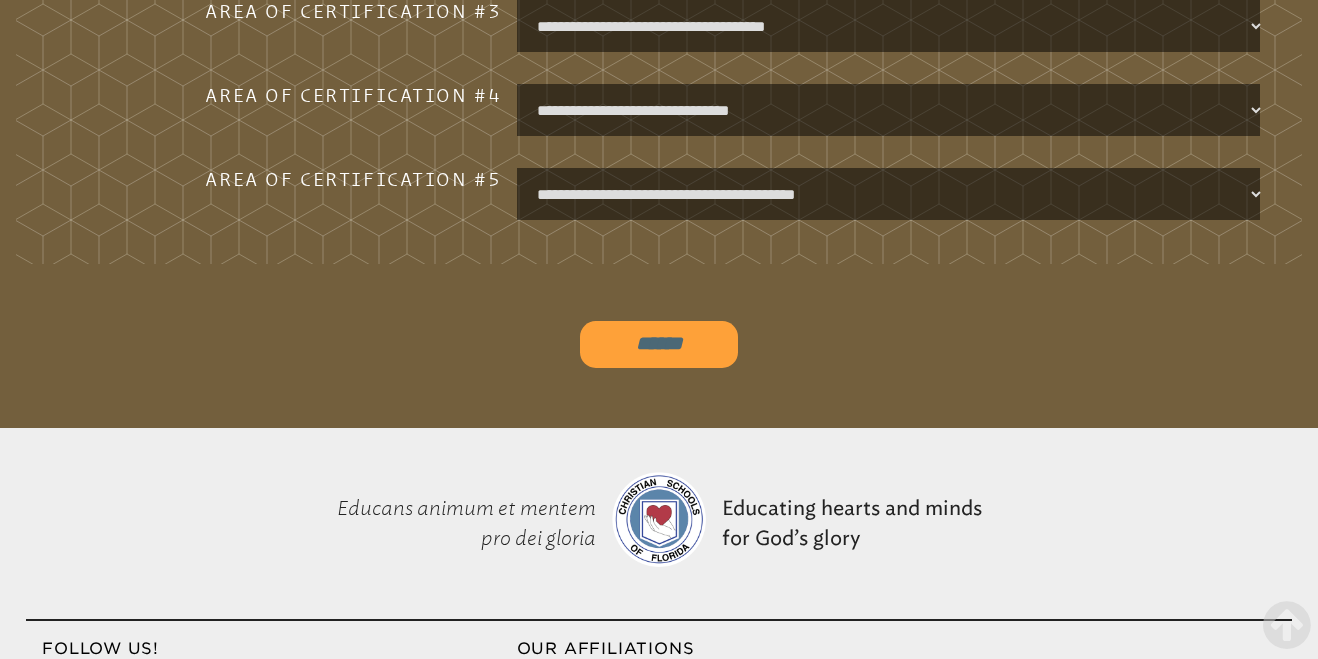 click on "******" at bounding box center (659, 344) 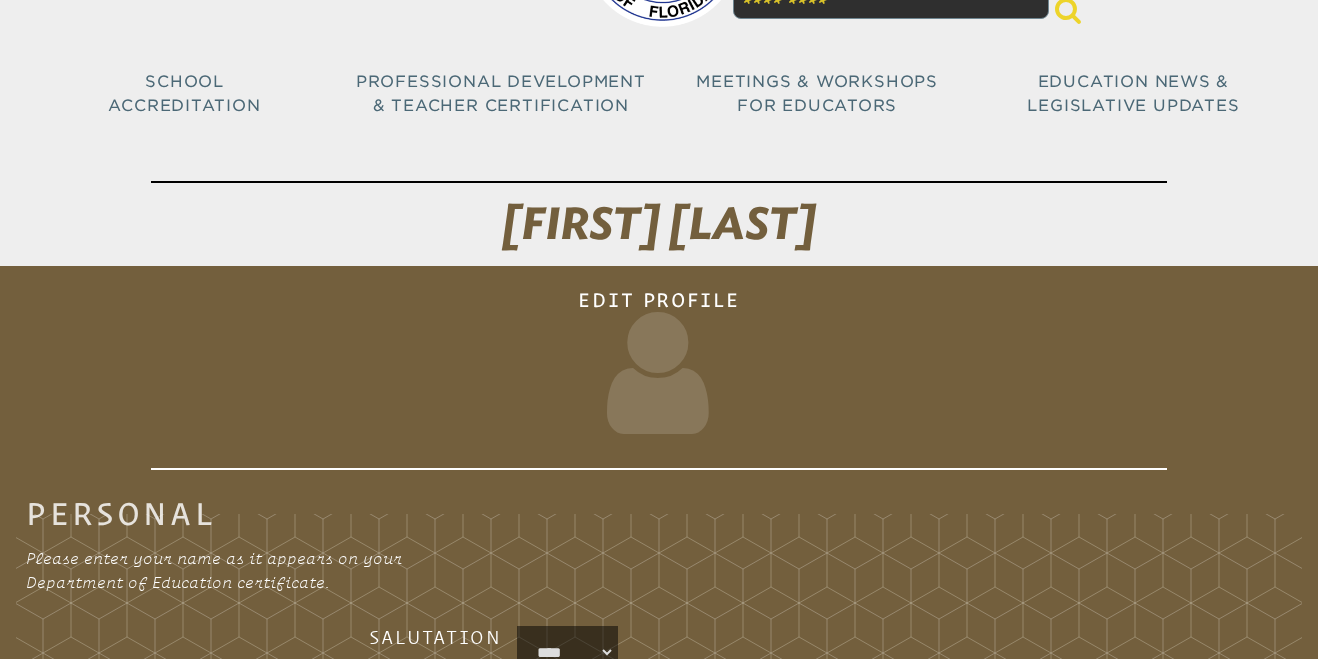 scroll, scrollTop: 184, scrollLeft: 0, axis: vertical 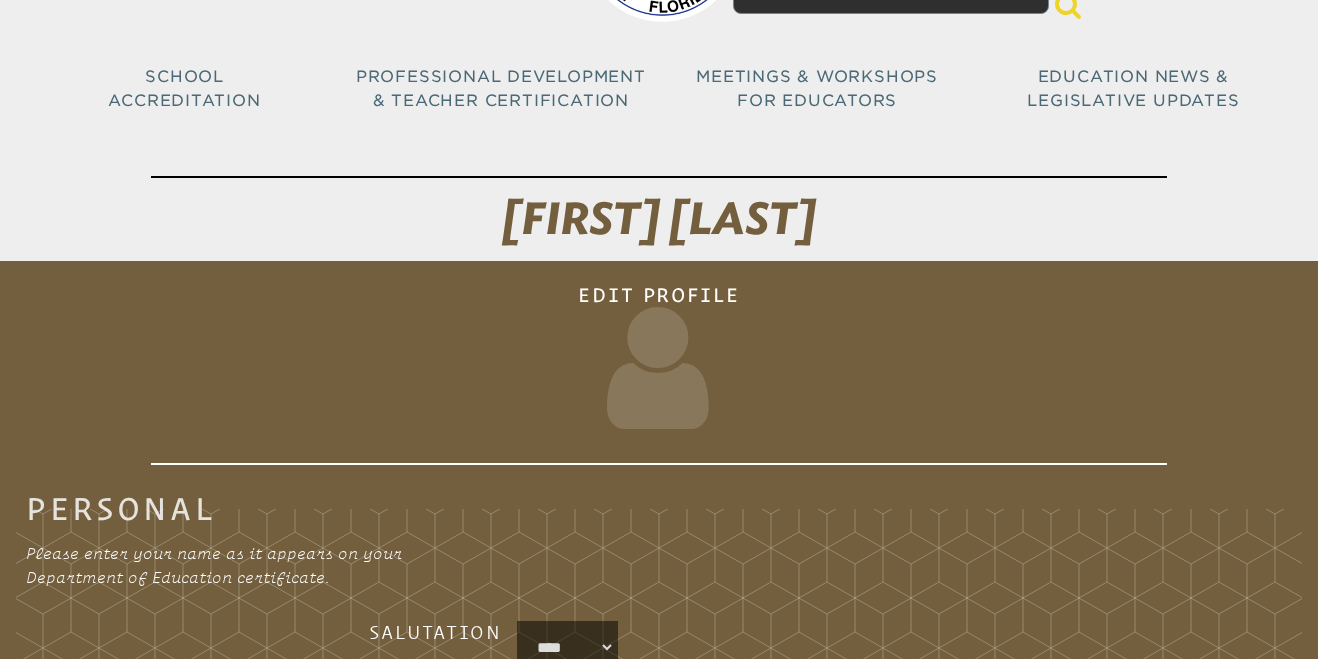 click at bounding box center [659, 368] 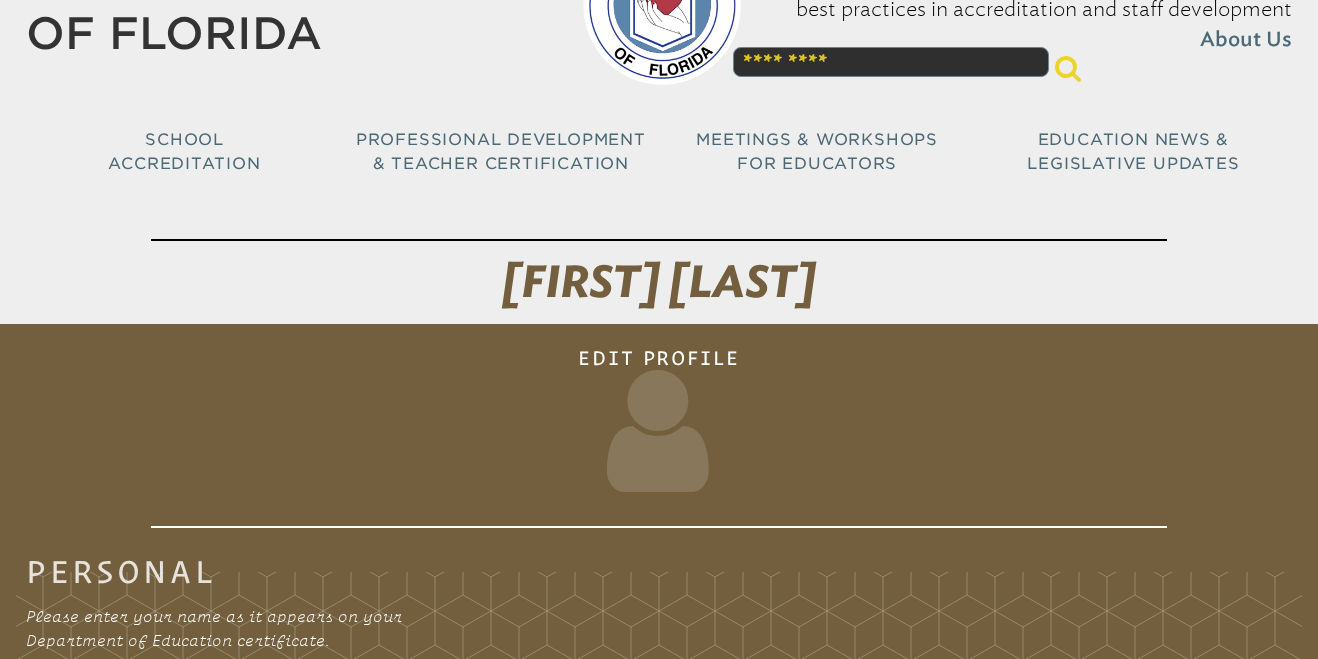 scroll, scrollTop: 0, scrollLeft: 0, axis: both 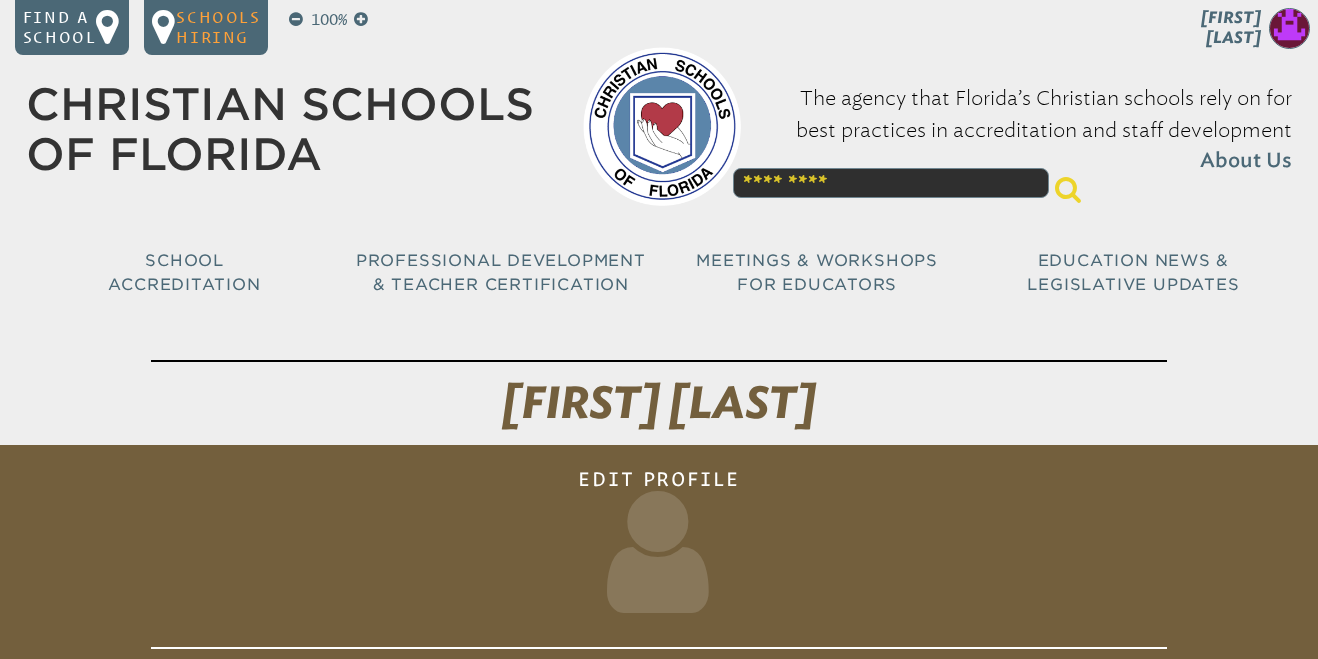 click on "Schools Hiring" at bounding box center (218, 28) 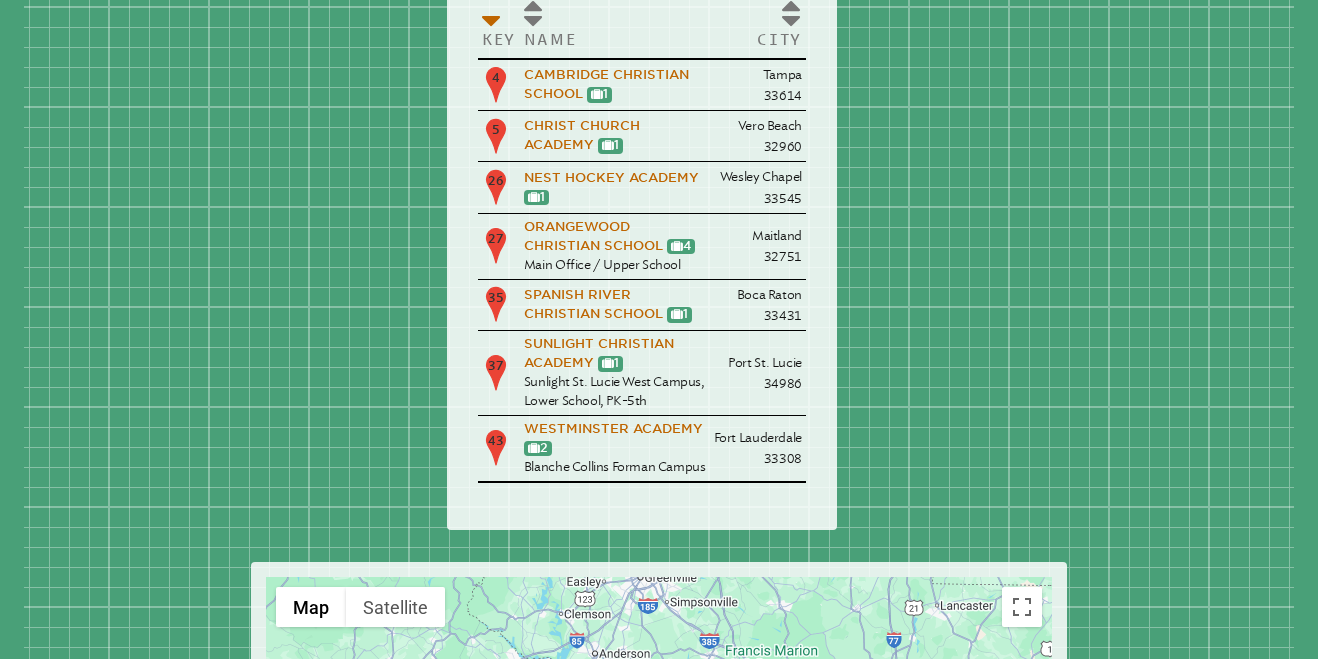 scroll, scrollTop: 0, scrollLeft: 0, axis: both 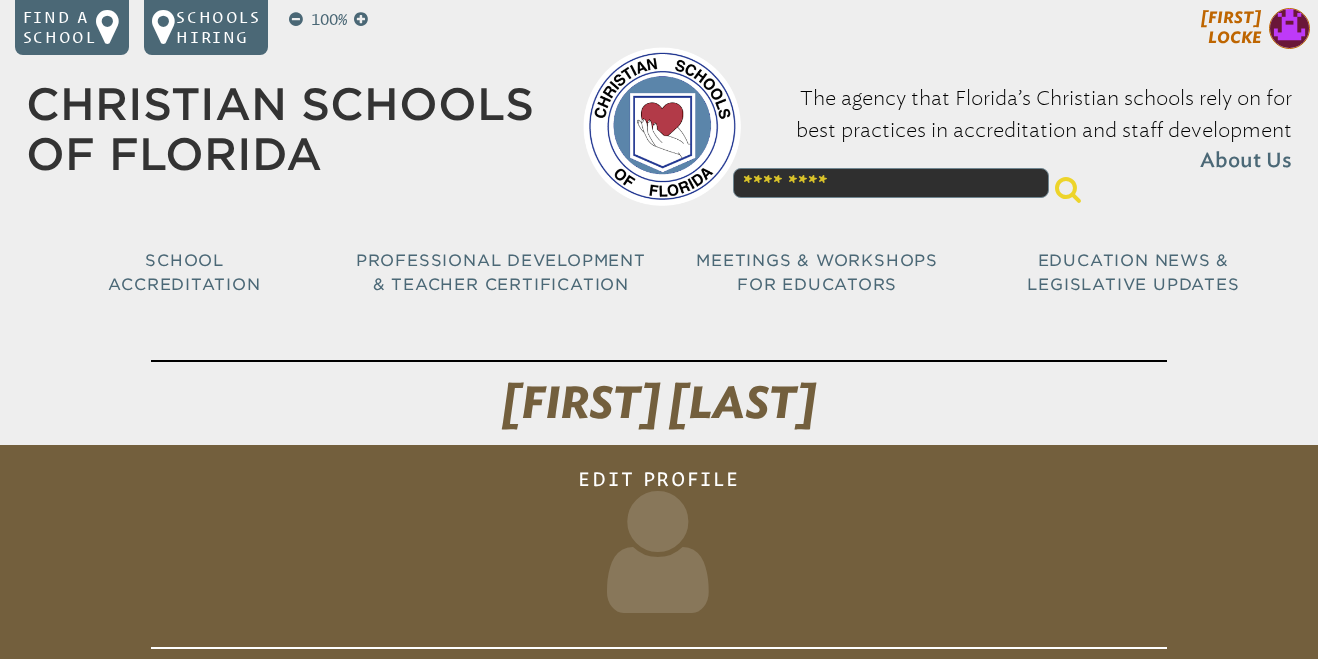 click at bounding box center [1290, 29] 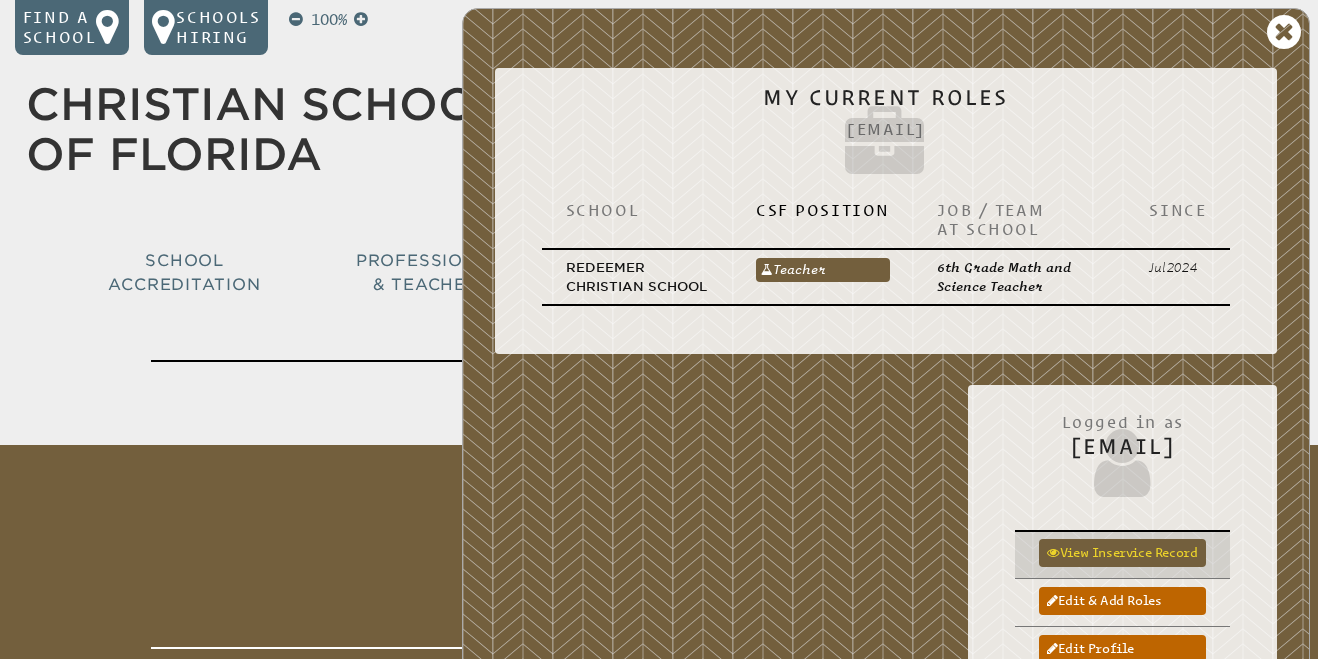 click on "View inservice record" at bounding box center [1122, 552] 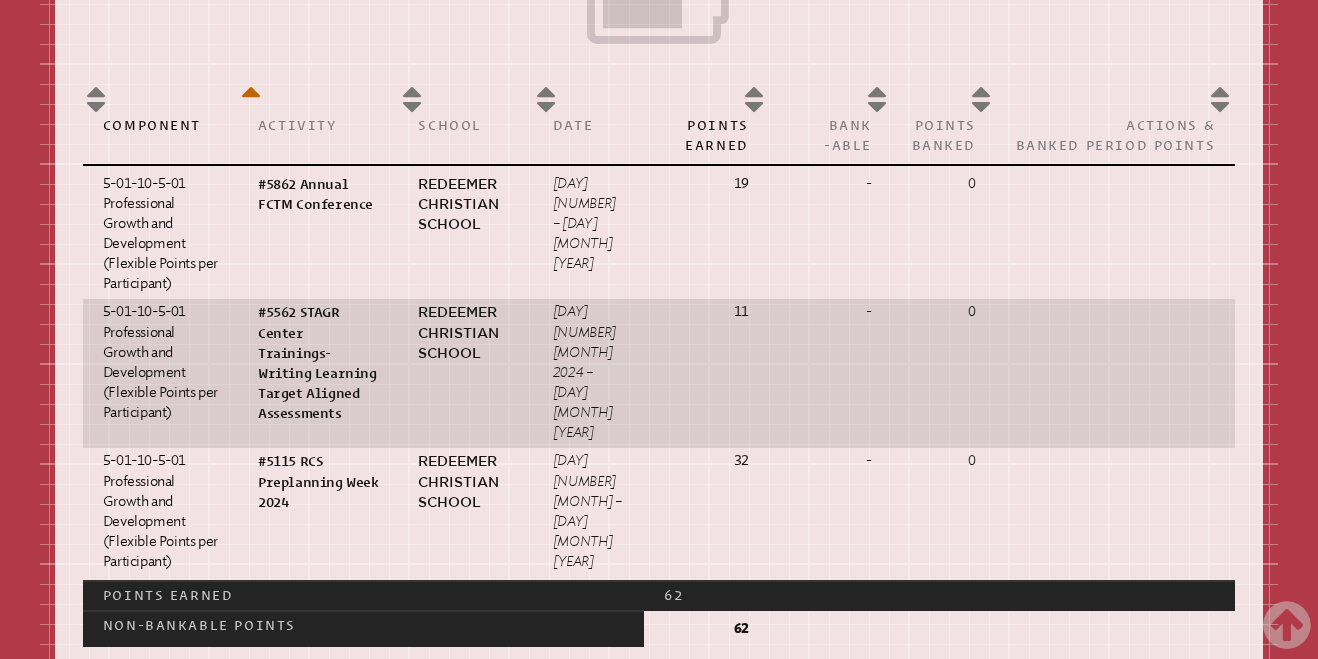 scroll, scrollTop: 1274, scrollLeft: 0, axis: vertical 